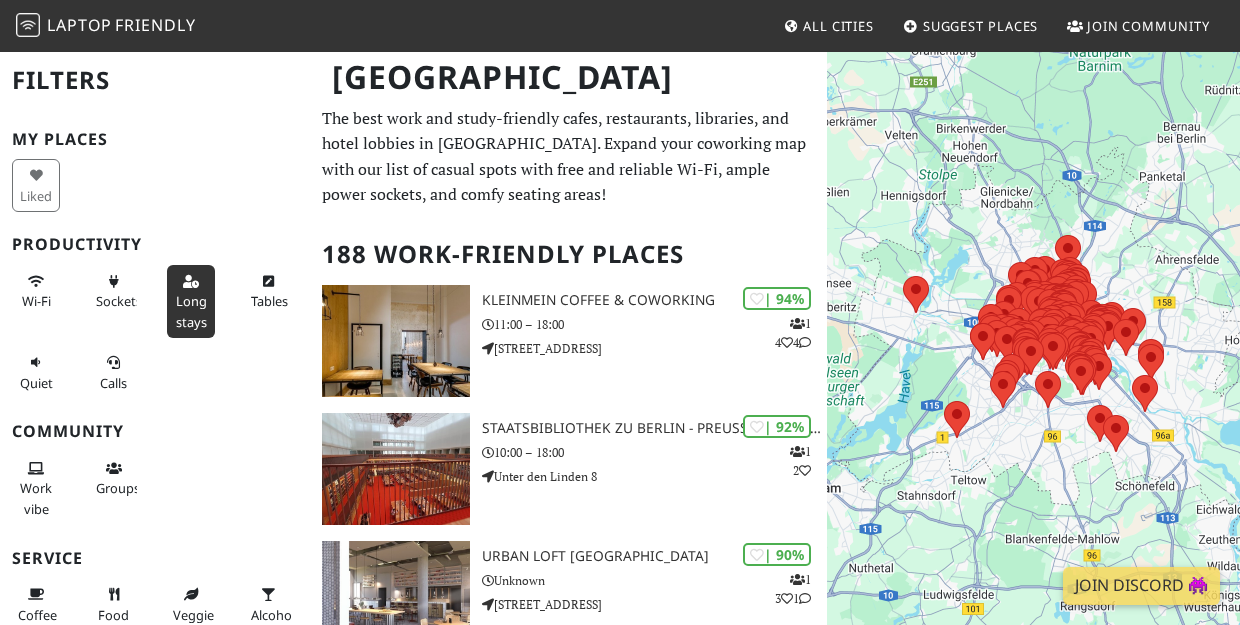 scroll, scrollTop: 0, scrollLeft: 0, axis: both 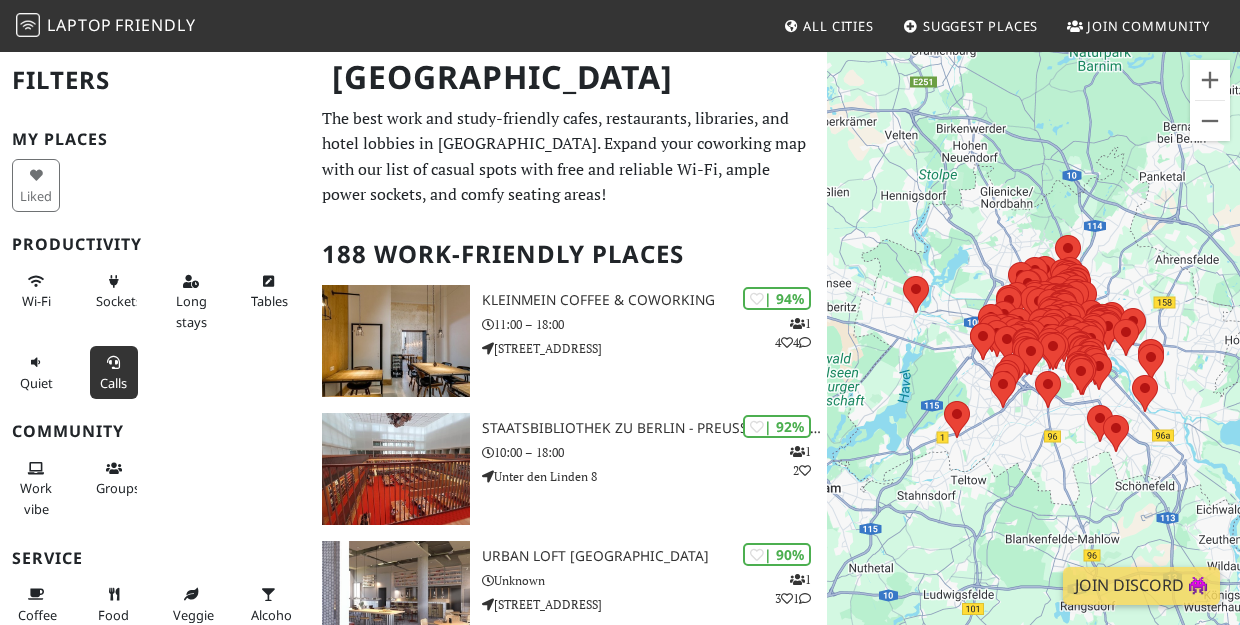 click on "Calls" at bounding box center [113, 383] 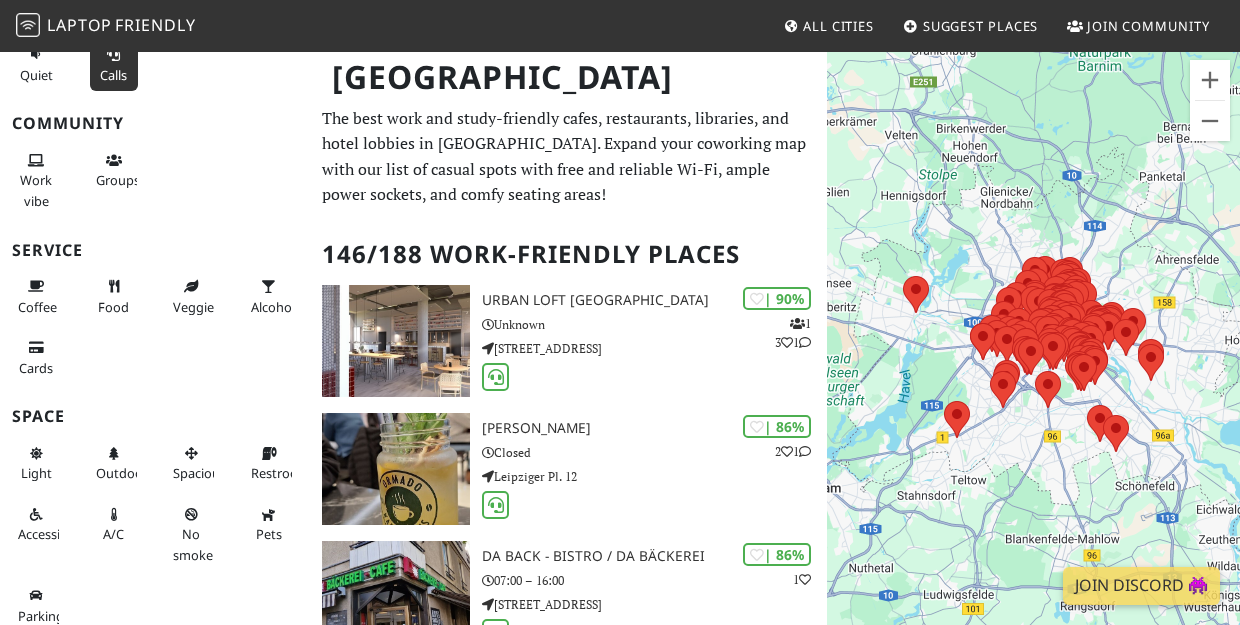 scroll, scrollTop: 307, scrollLeft: 0, axis: vertical 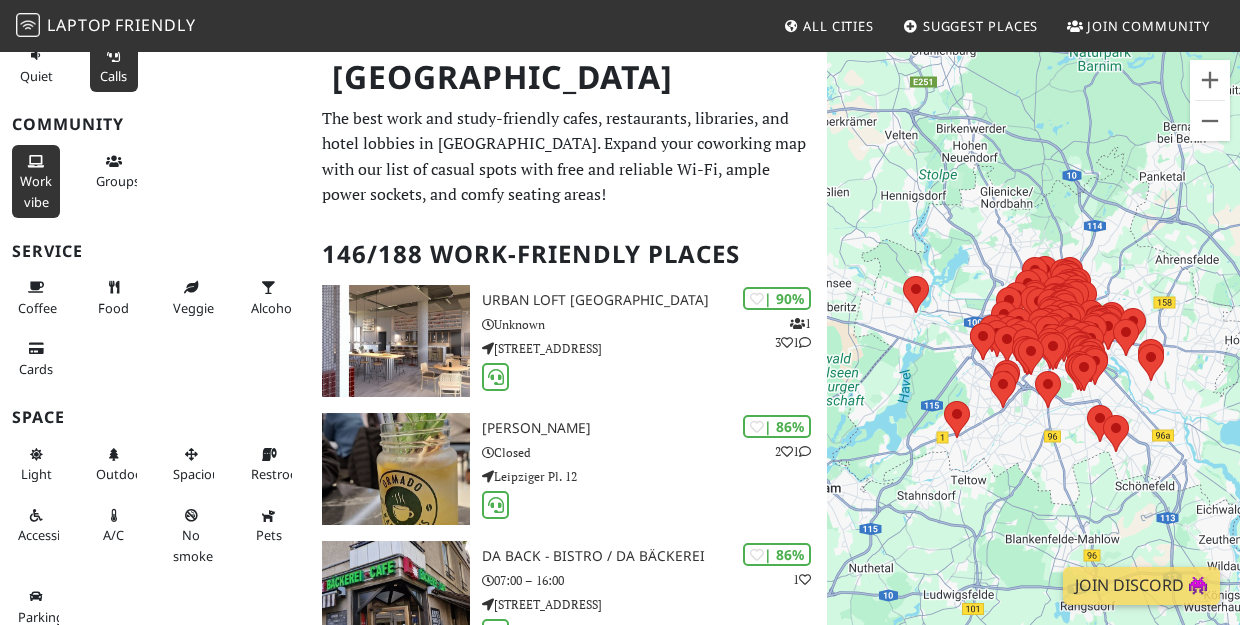 click on "Work vibe" at bounding box center [36, 191] 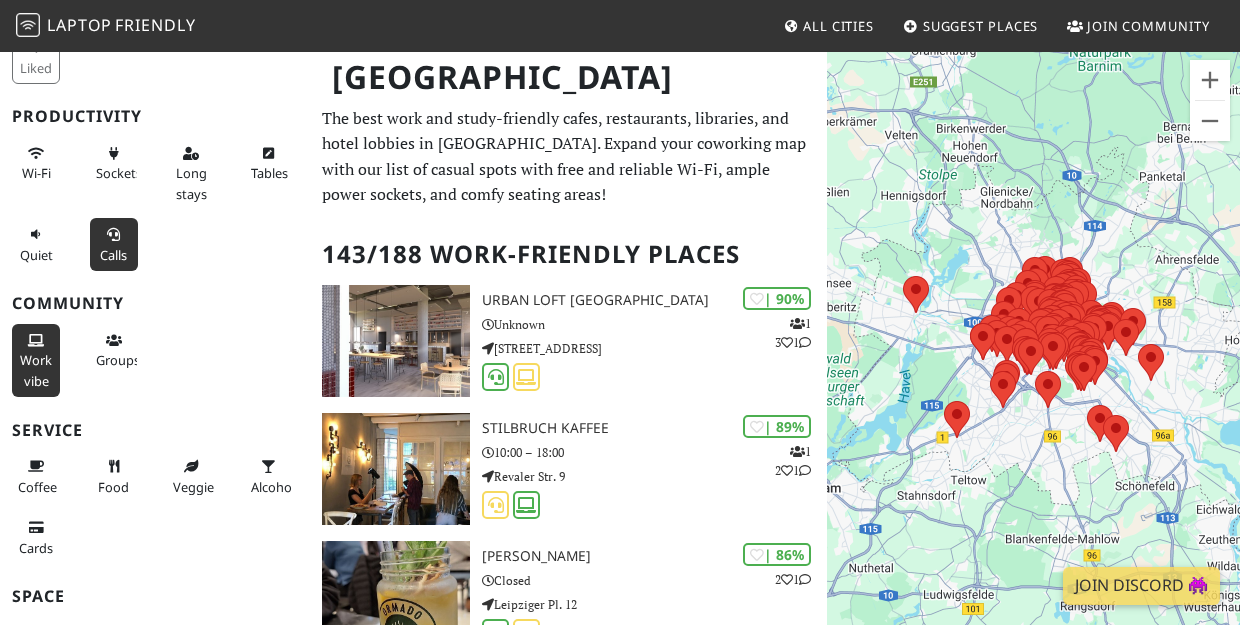 scroll, scrollTop: 79, scrollLeft: 0, axis: vertical 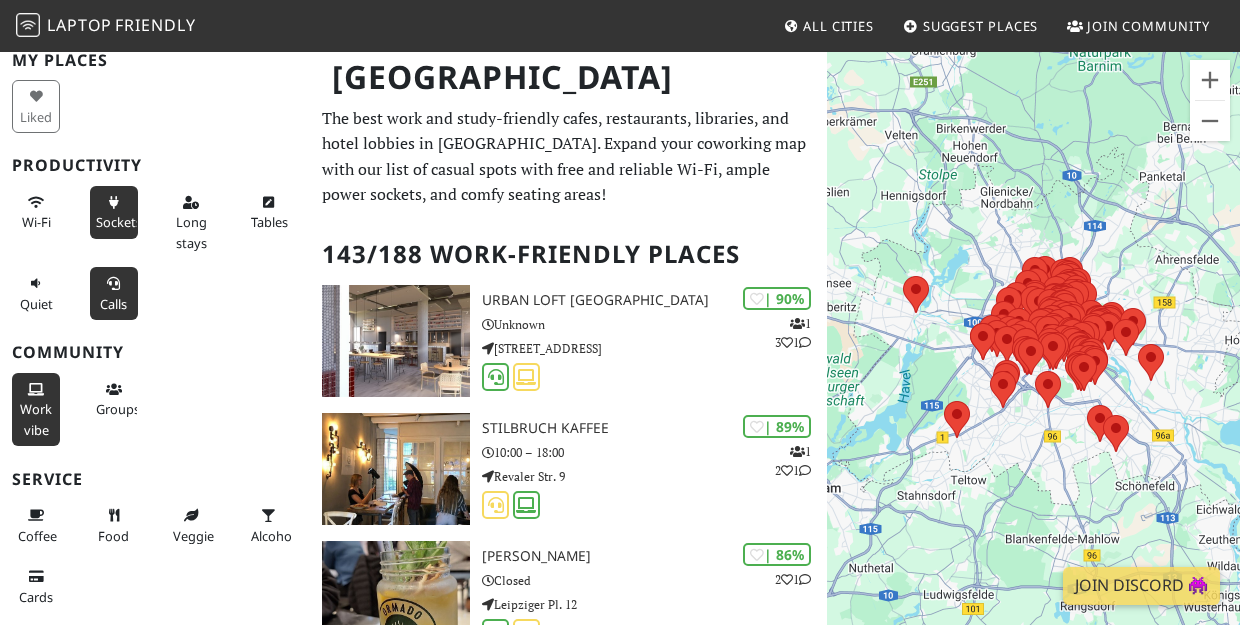 click on "Sockets" at bounding box center (119, 222) 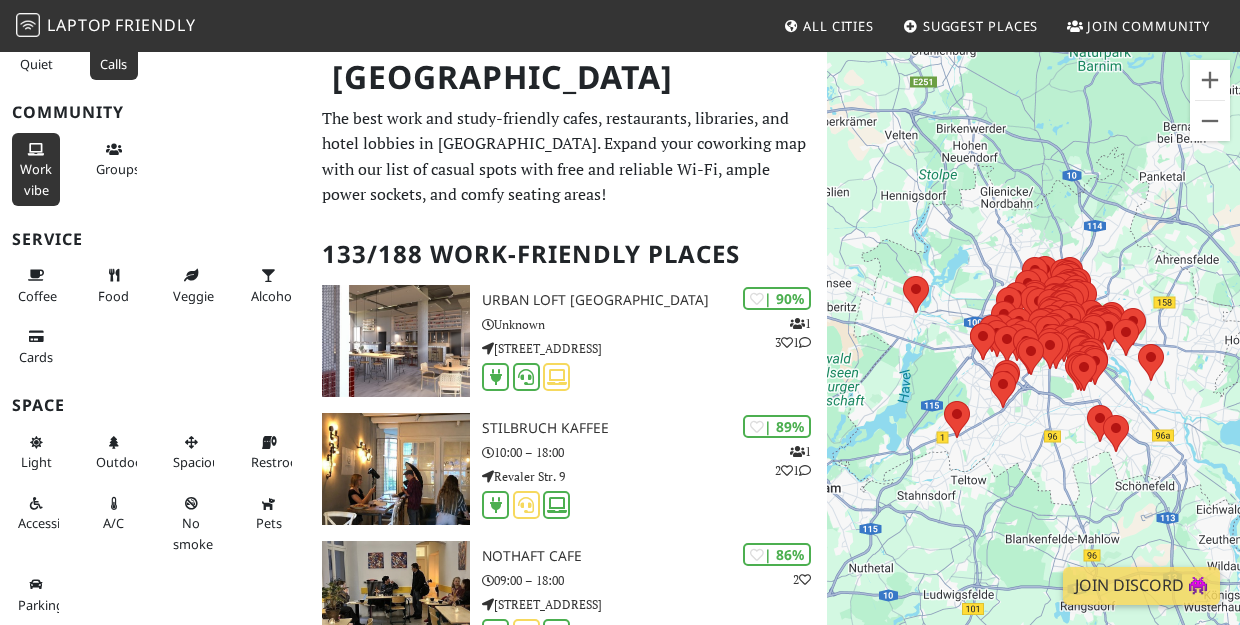 scroll, scrollTop: 307, scrollLeft: 0, axis: vertical 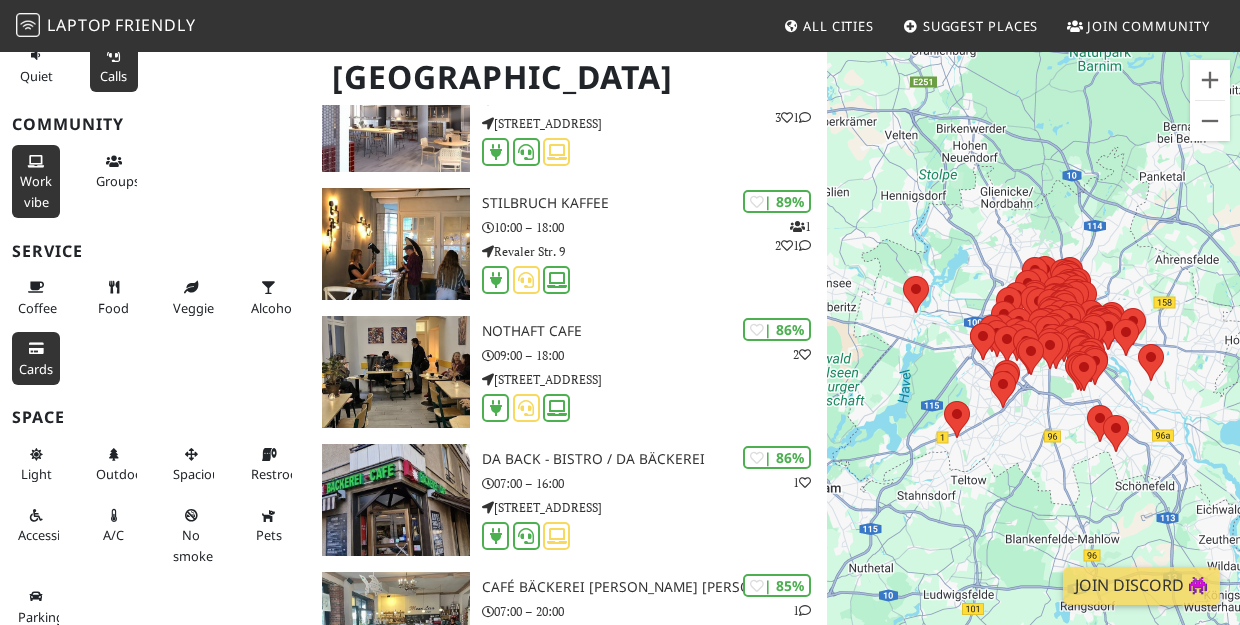 click on "Cards" at bounding box center [36, 358] 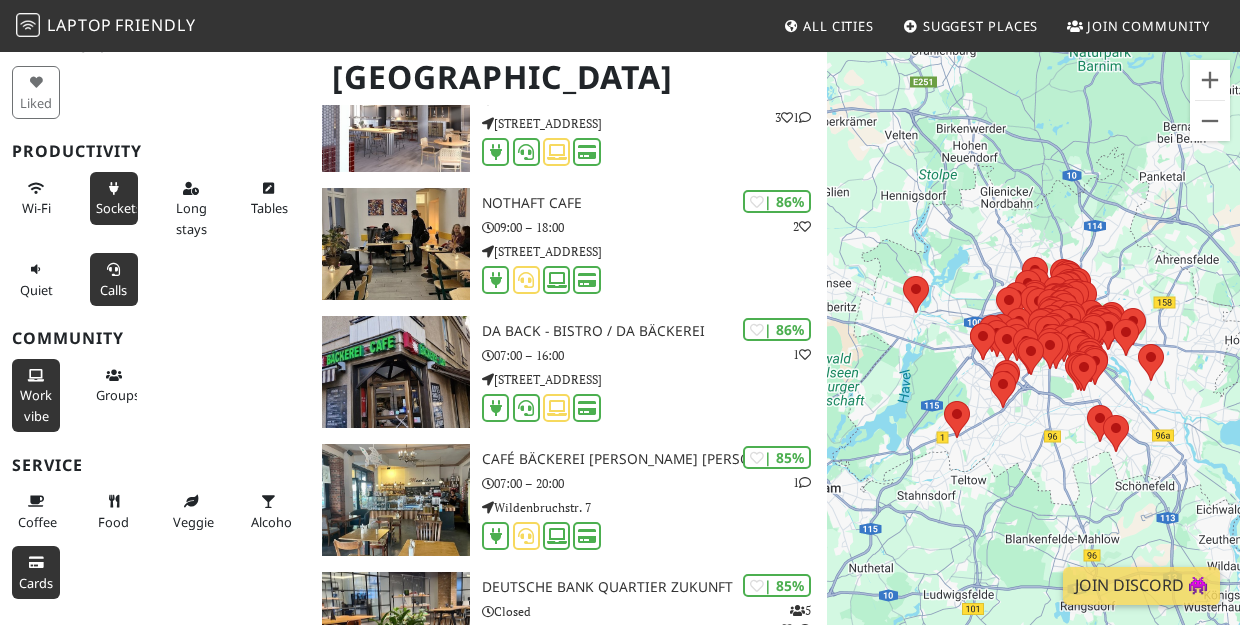 scroll, scrollTop: 75, scrollLeft: 0, axis: vertical 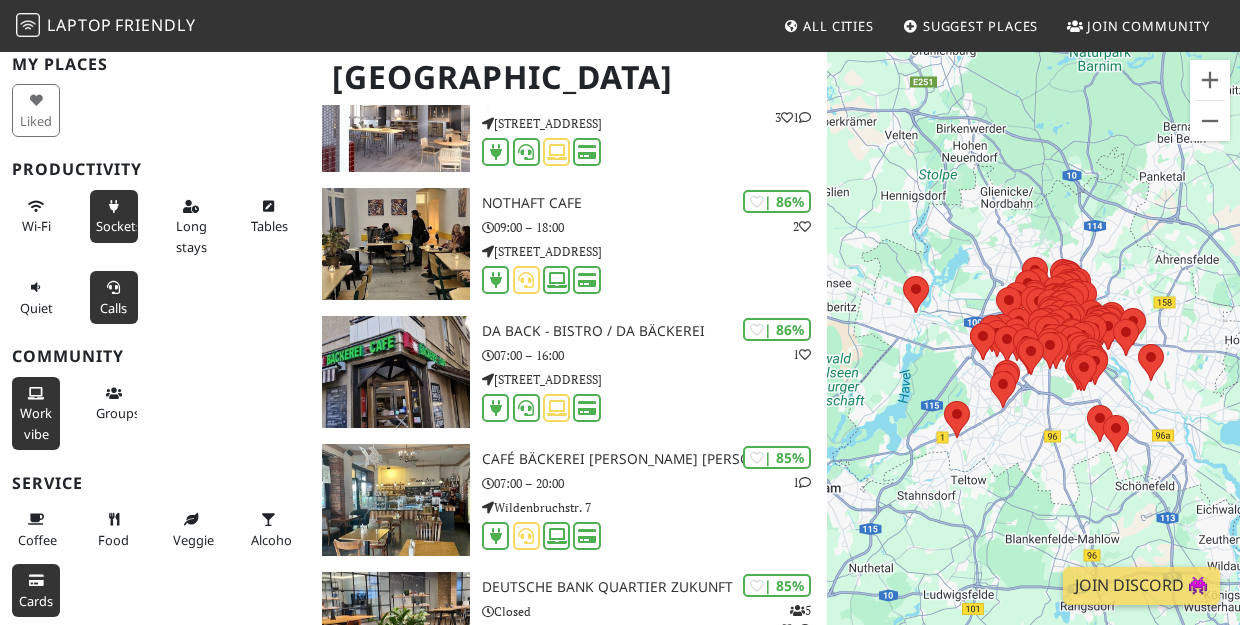click on "Naviger ved at trykke på piletasterne." at bounding box center [1033, 362] 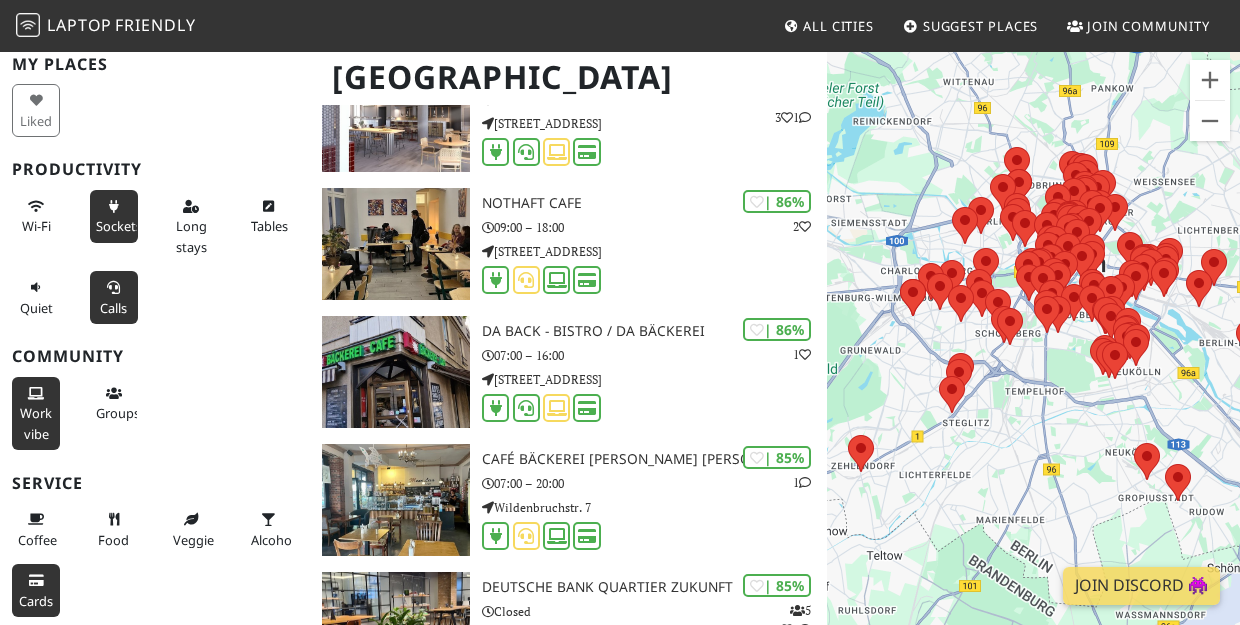click on "Naviger ved at trykke på piletasterne." at bounding box center [1033, 362] 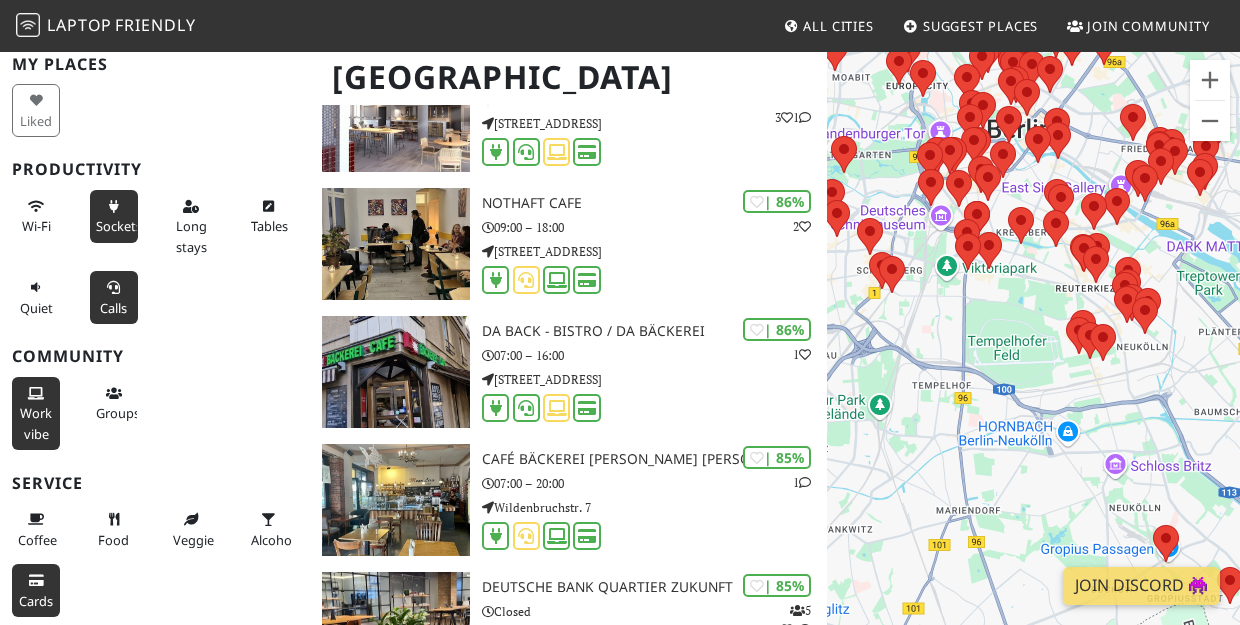 drag, startPoint x: 1100, startPoint y: 377, endPoint x: 1025, endPoint y: 337, distance: 85 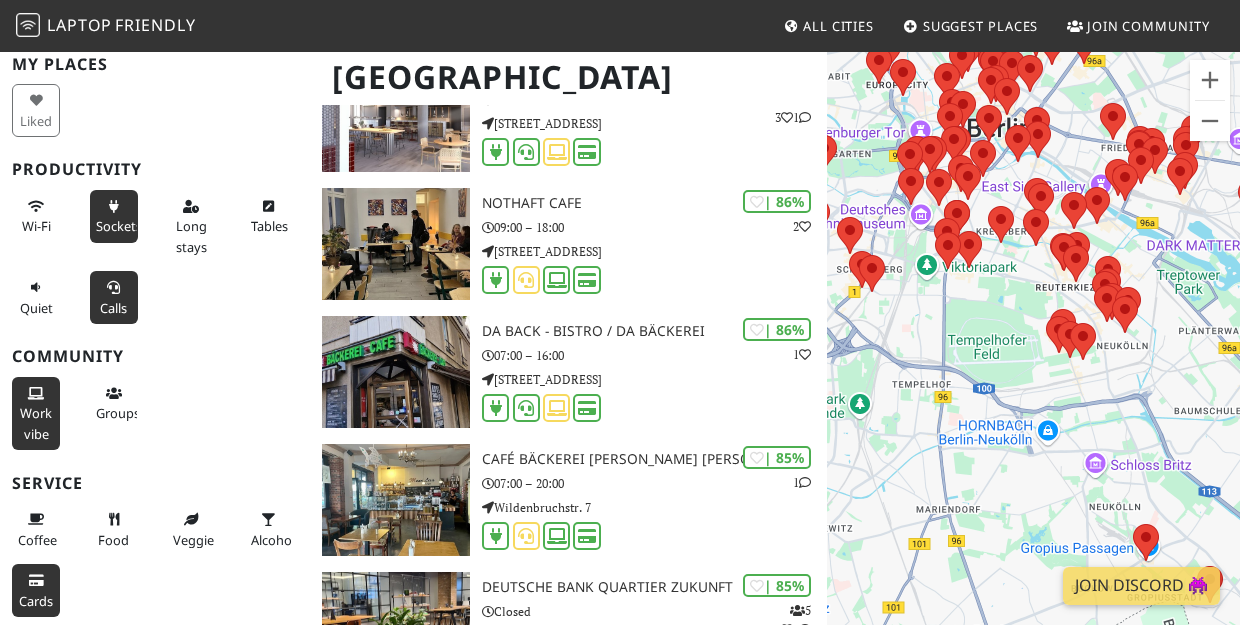 click on "Naviger ved at trykke på piletasterne." at bounding box center (1033, 362) 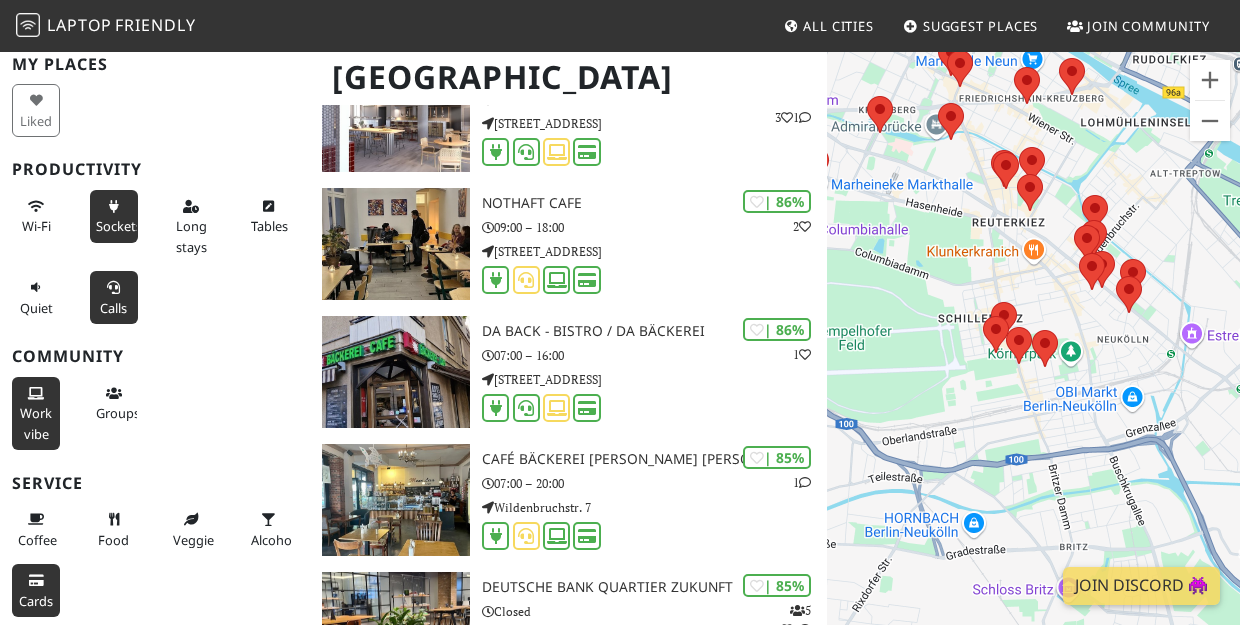 click on "Naviger ved at trykke på piletasterne." at bounding box center (1033, 362) 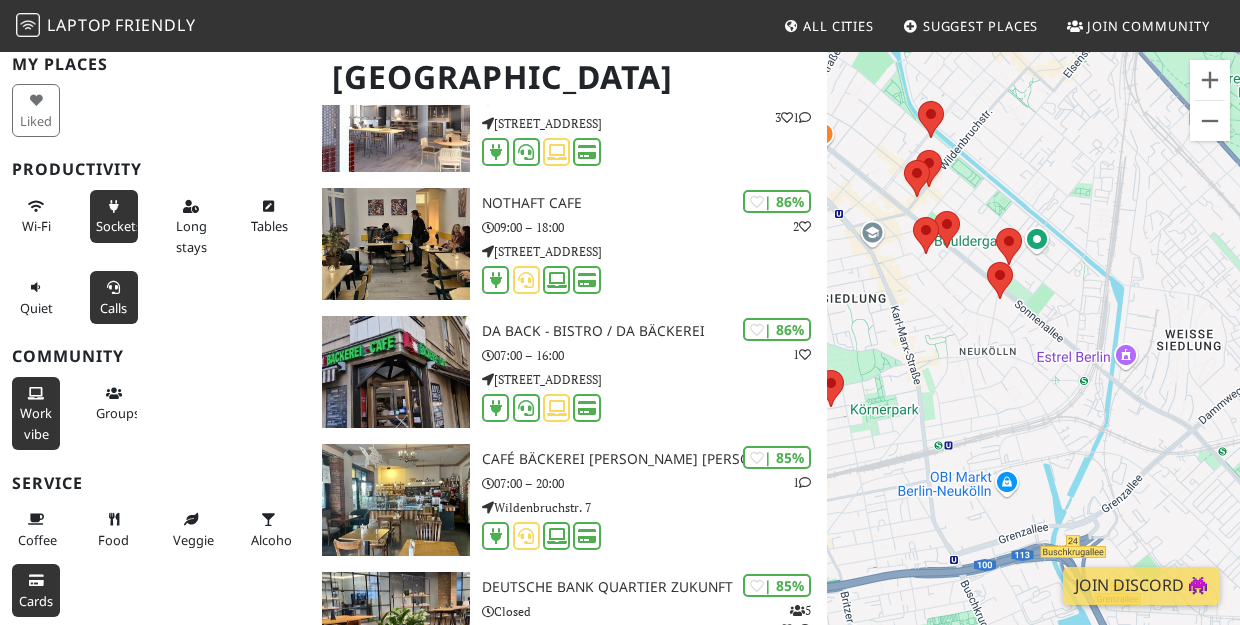 drag, startPoint x: 1098, startPoint y: 322, endPoint x: 927, endPoint y: 320, distance: 171.01169 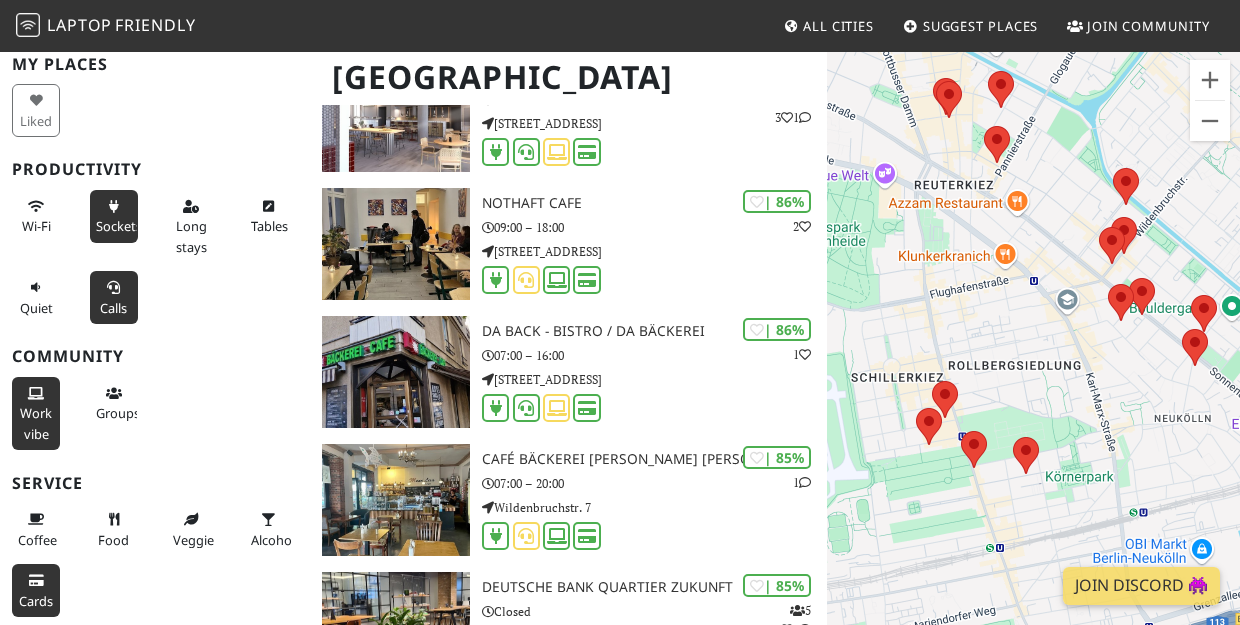drag, startPoint x: 921, startPoint y: 290, endPoint x: 1123, endPoint y: 359, distance: 213.4596 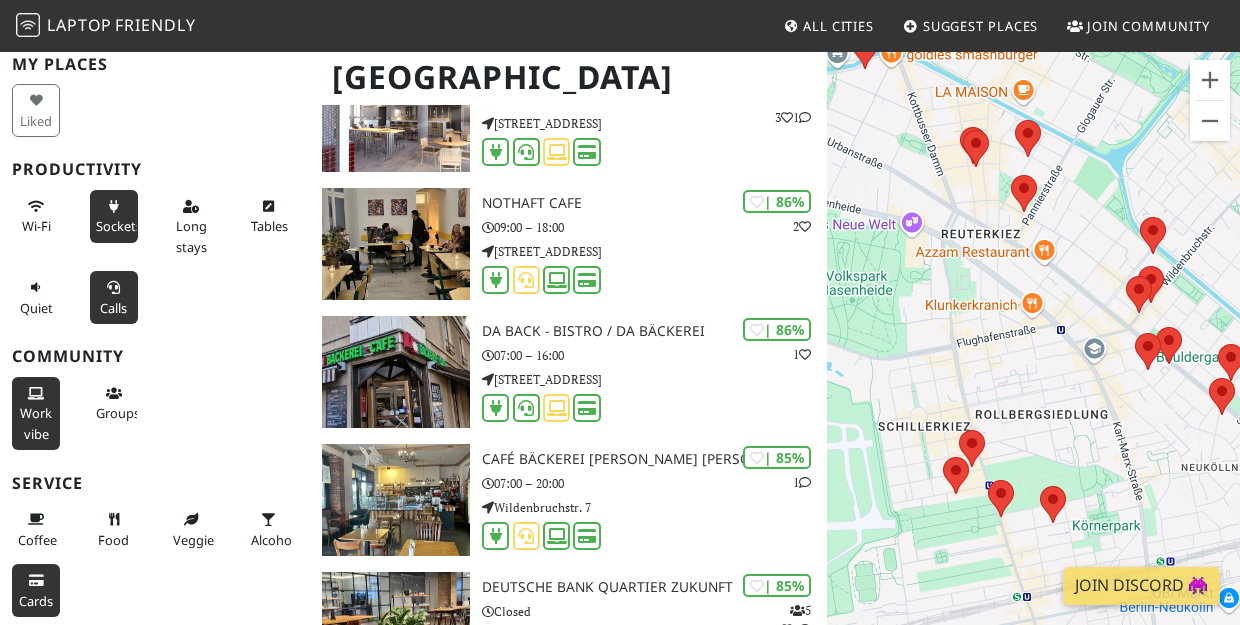 drag, startPoint x: 1009, startPoint y: 368, endPoint x: 1019, endPoint y: 441, distance: 73.68175 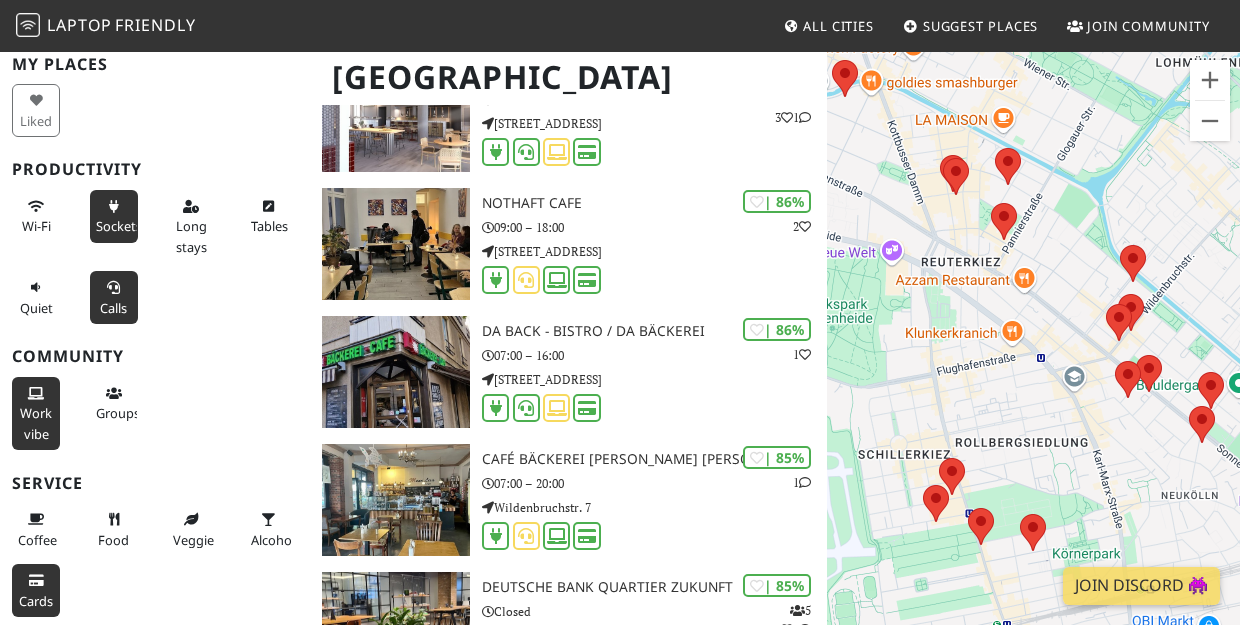 click on "Naviger ved at trykke på piletasterne." at bounding box center [1033, 362] 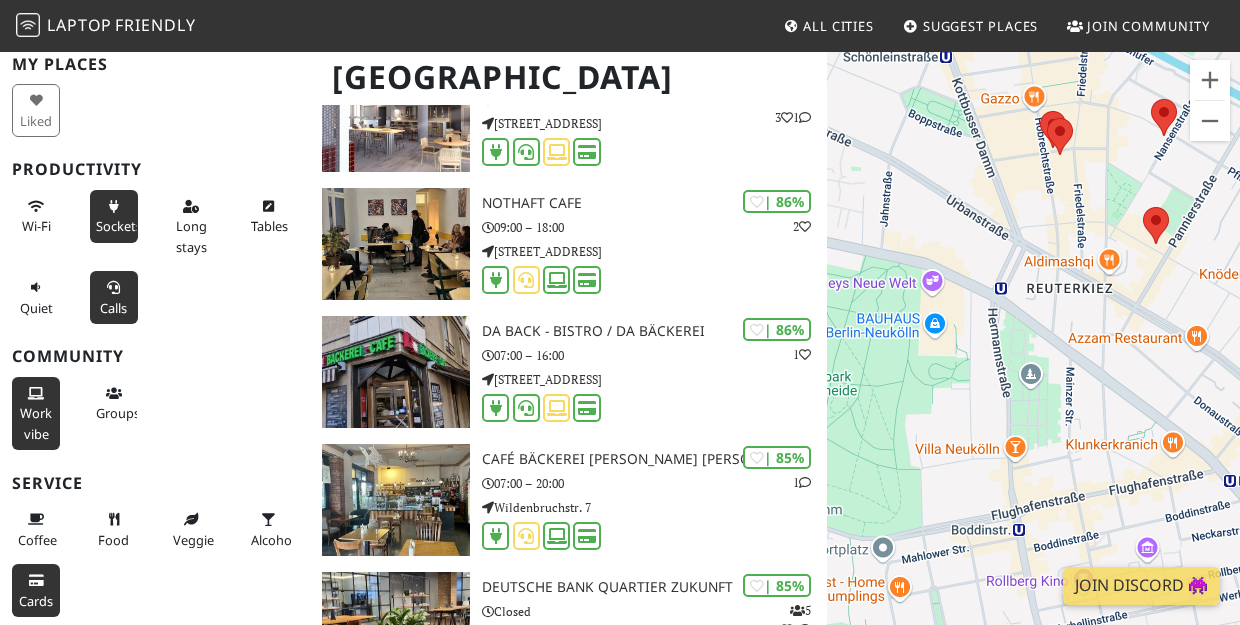 drag, startPoint x: 926, startPoint y: 256, endPoint x: 1011, endPoint y: 255, distance: 85.00588 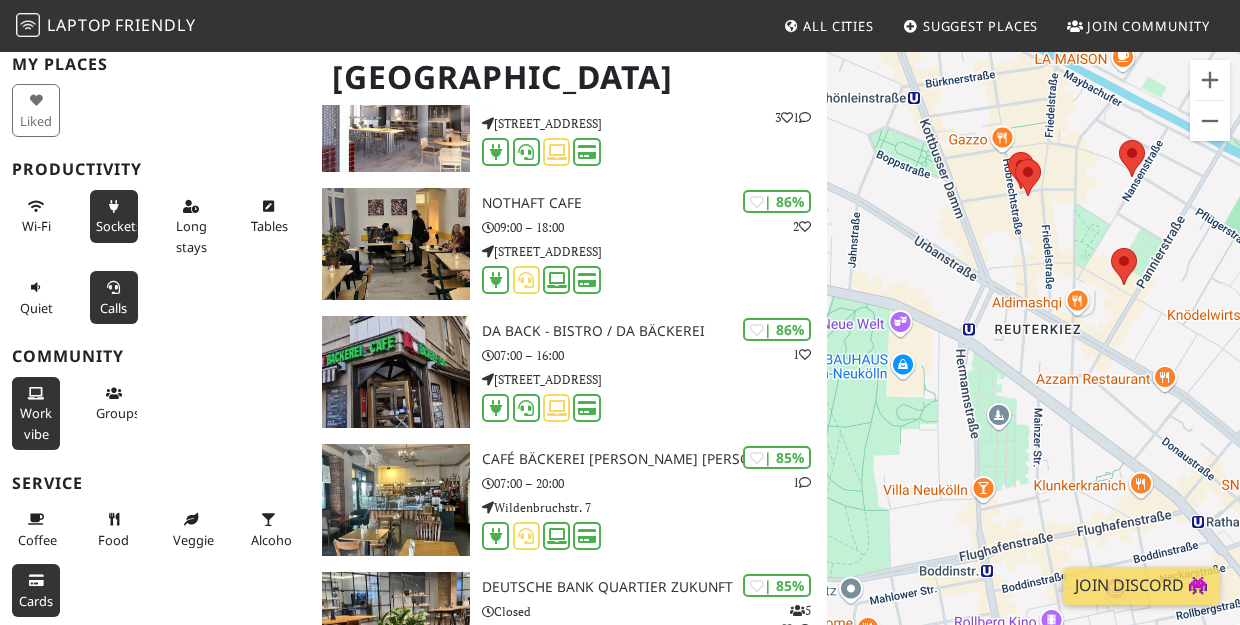 drag, startPoint x: 998, startPoint y: 205, endPoint x: 941, endPoint y: 264, distance: 82.036575 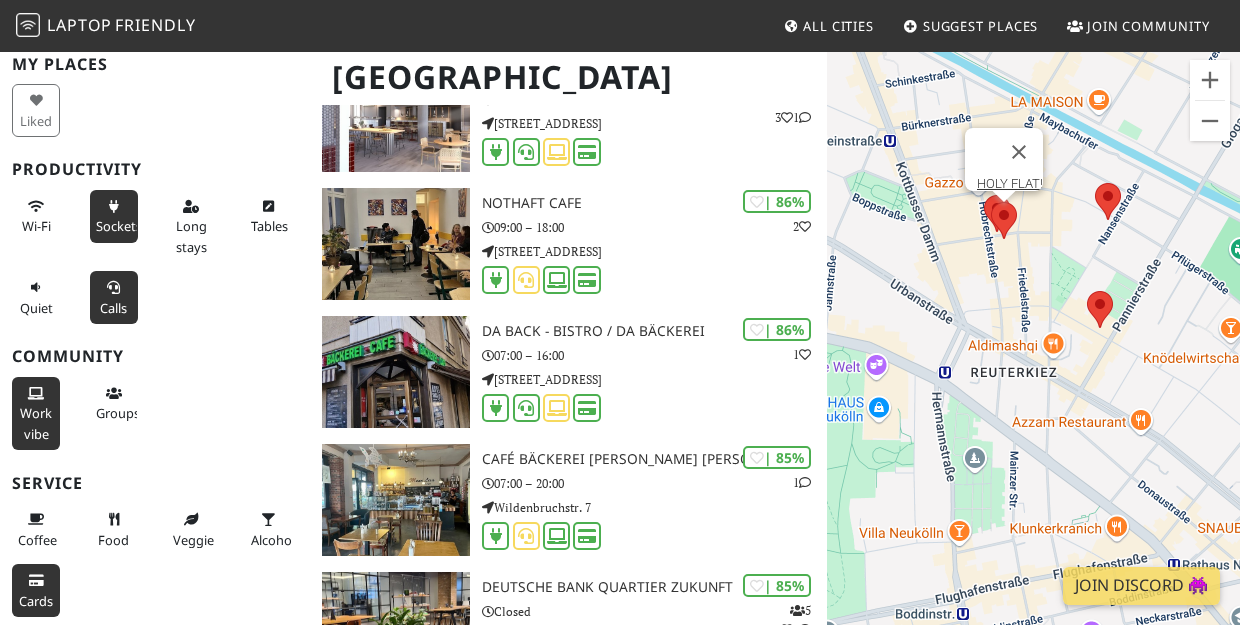 click at bounding box center [991, 202] 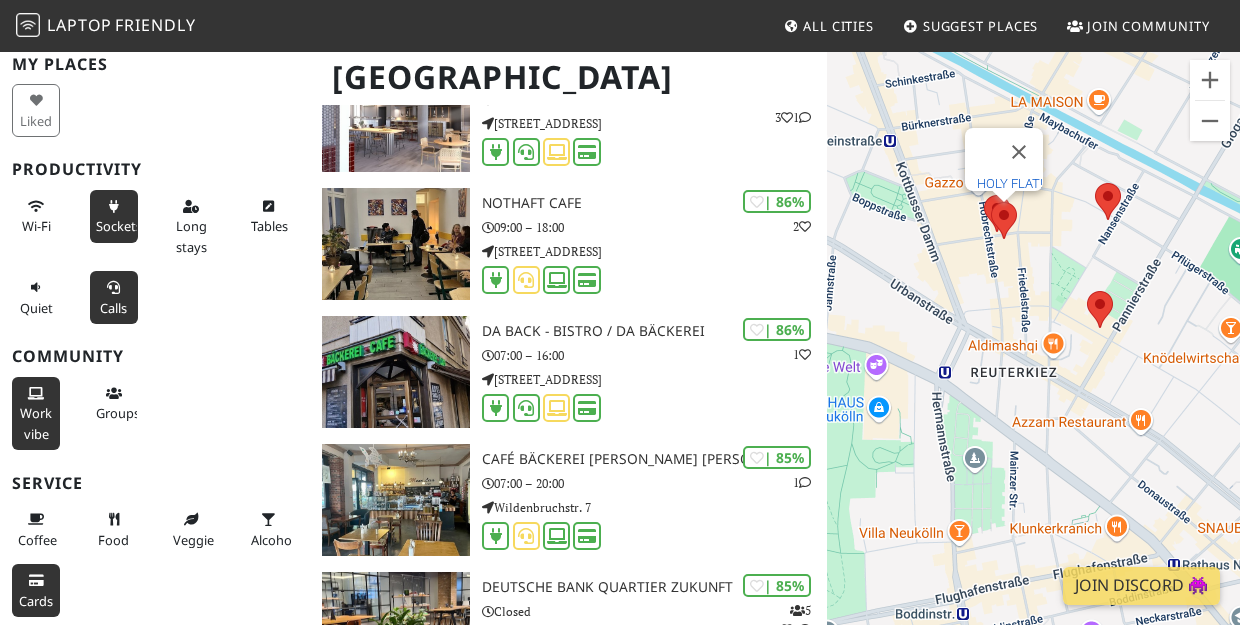 click on "HOLY FLAT!" at bounding box center (1010, 183) 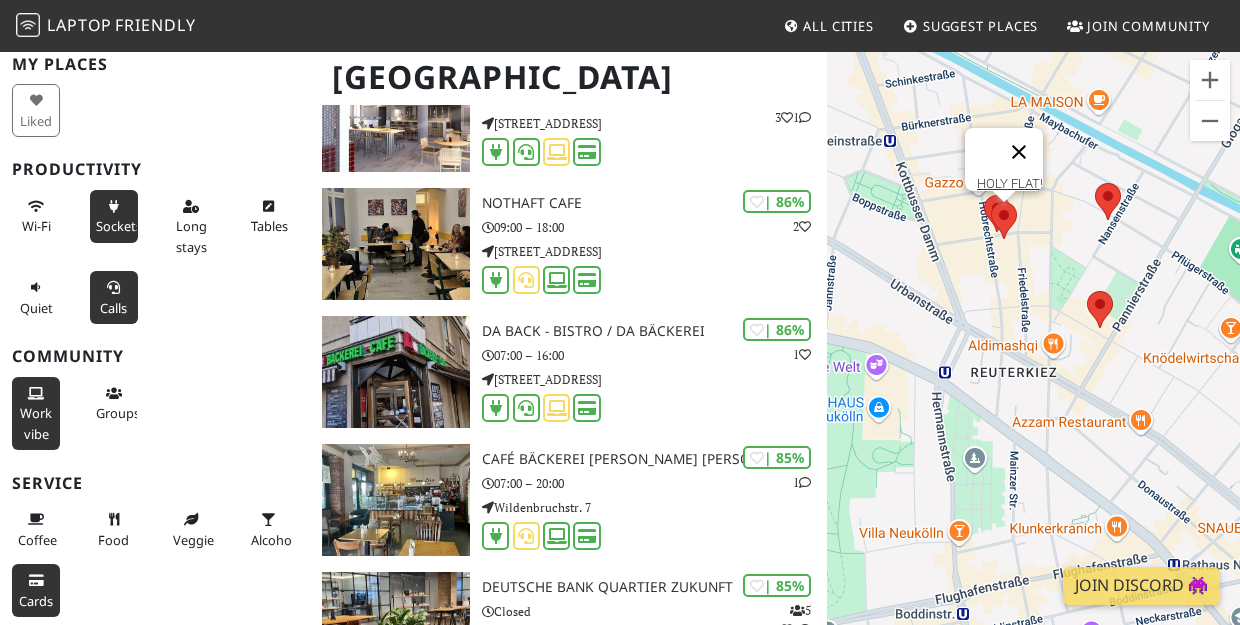 click at bounding box center (1019, 152) 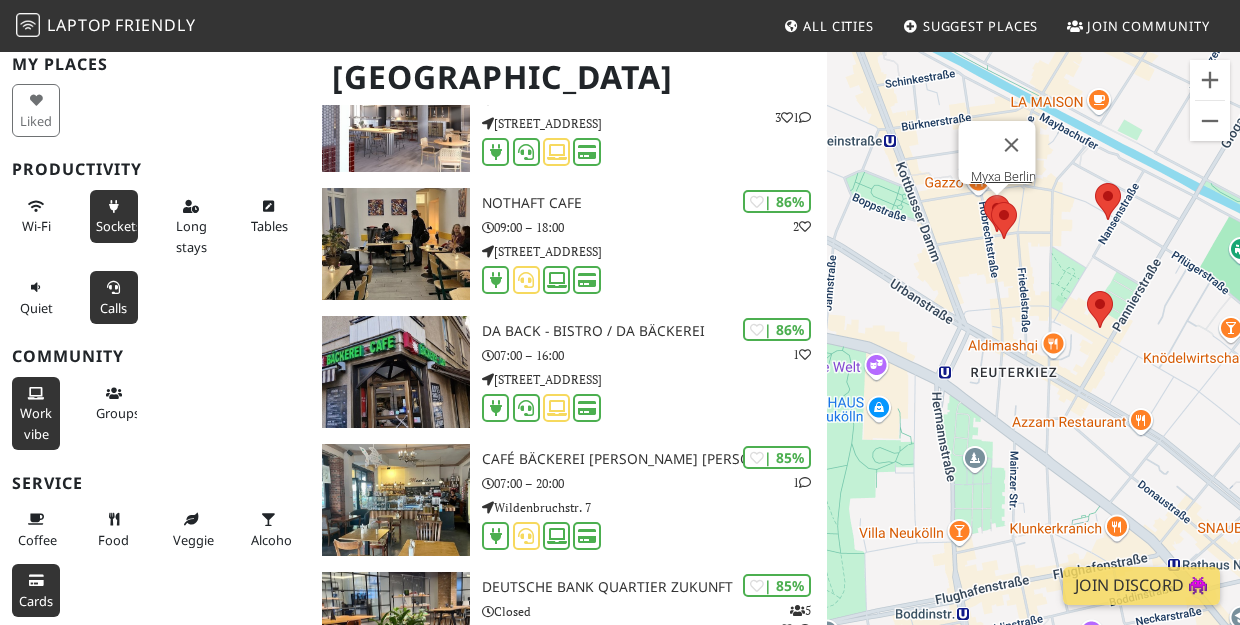 click at bounding box center [984, 195] 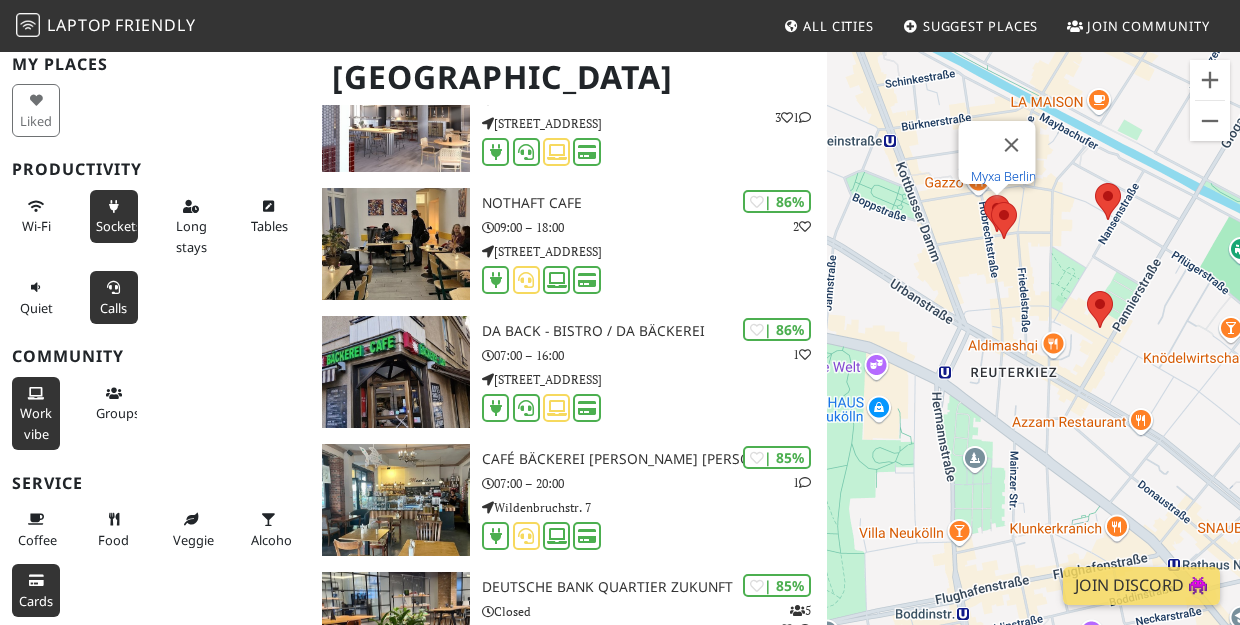 click on "Myxa Berlin" at bounding box center (1003, 176) 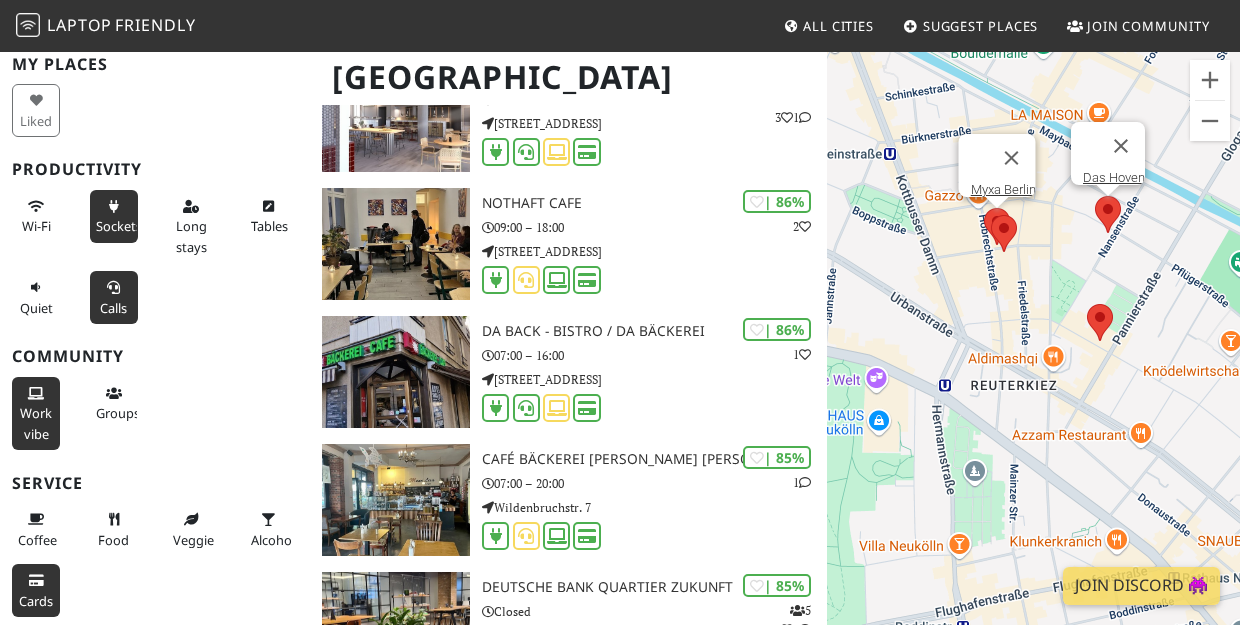 click at bounding box center [1095, 196] 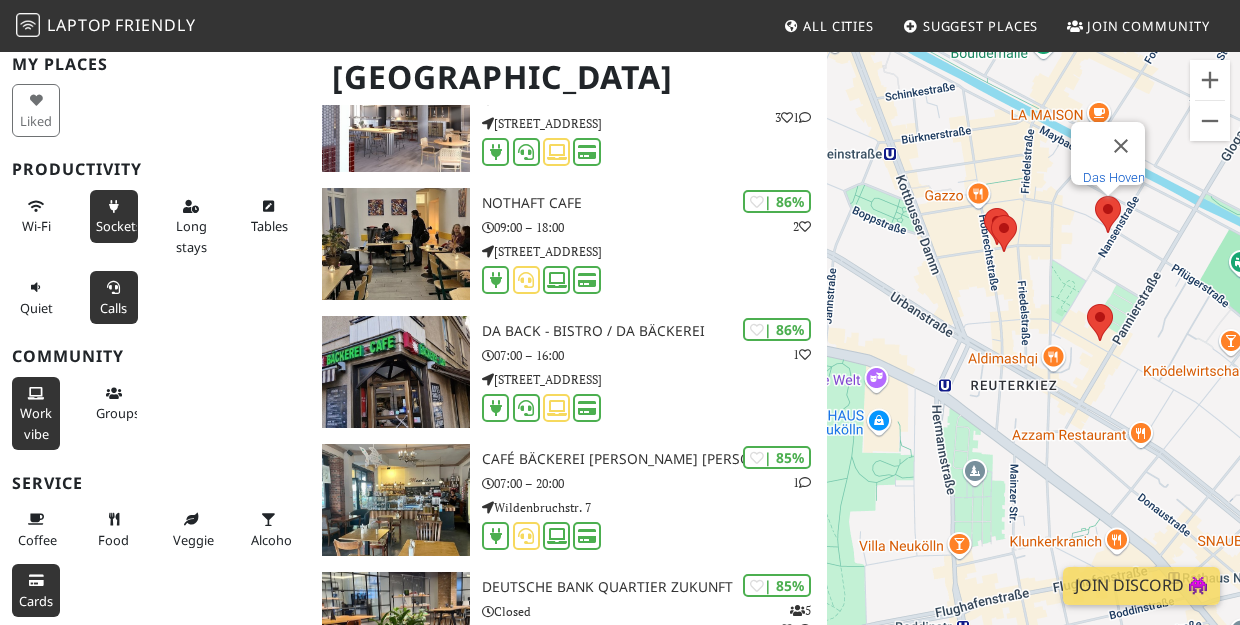 click on "Das Hoven" at bounding box center [1114, 177] 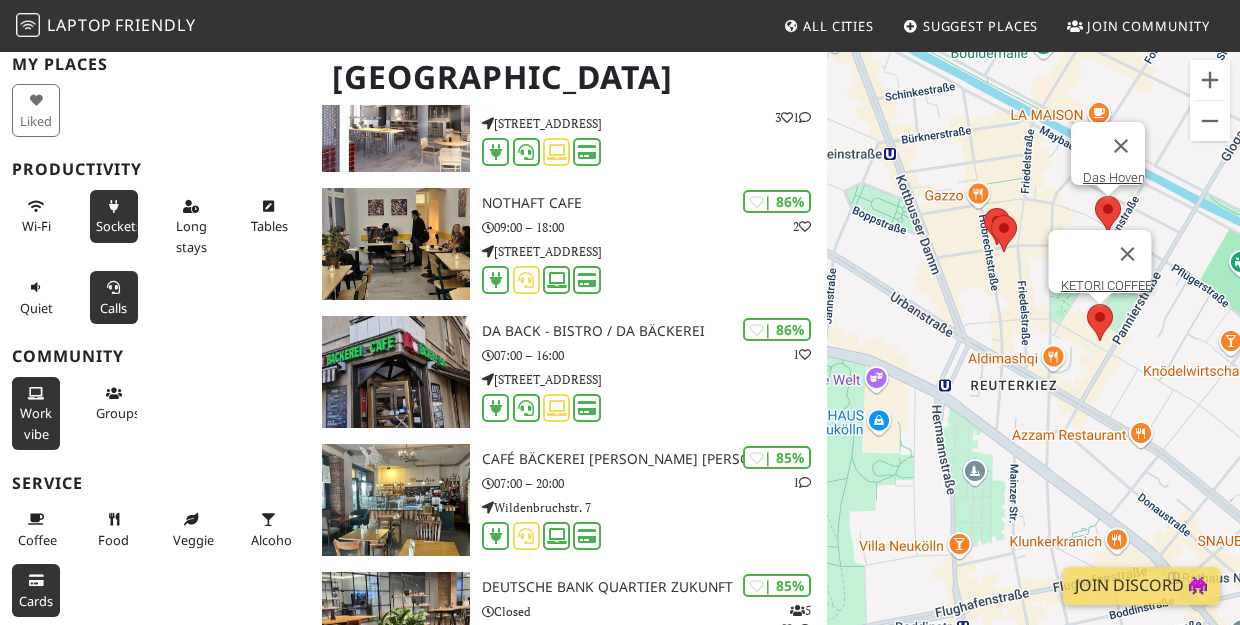 click at bounding box center (1087, 304) 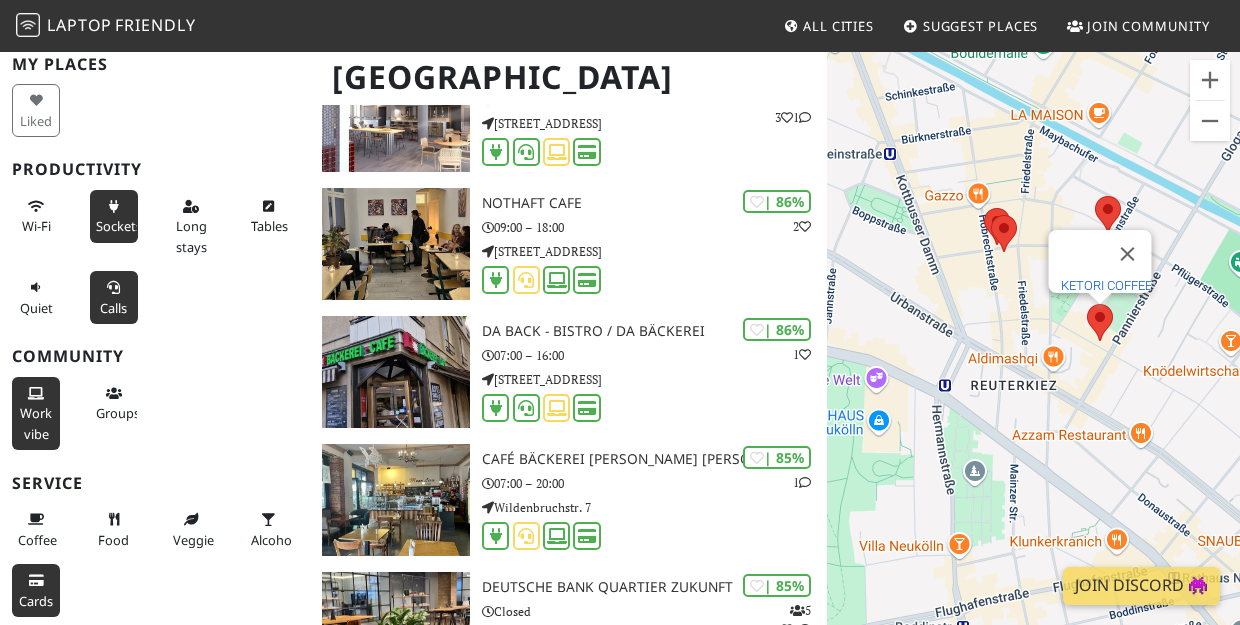 click on "KETORI COFFEE" at bounding box center [1106, 285] 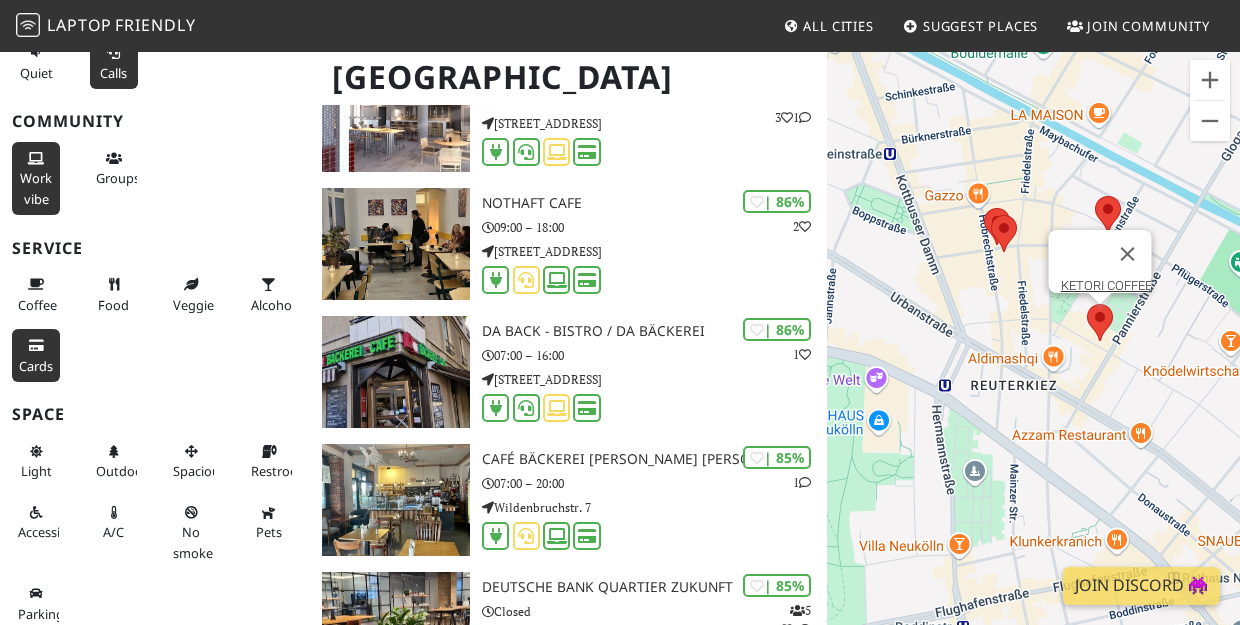 scroll, scrollTop: 307, scrollLeft: 0, axis: vertical 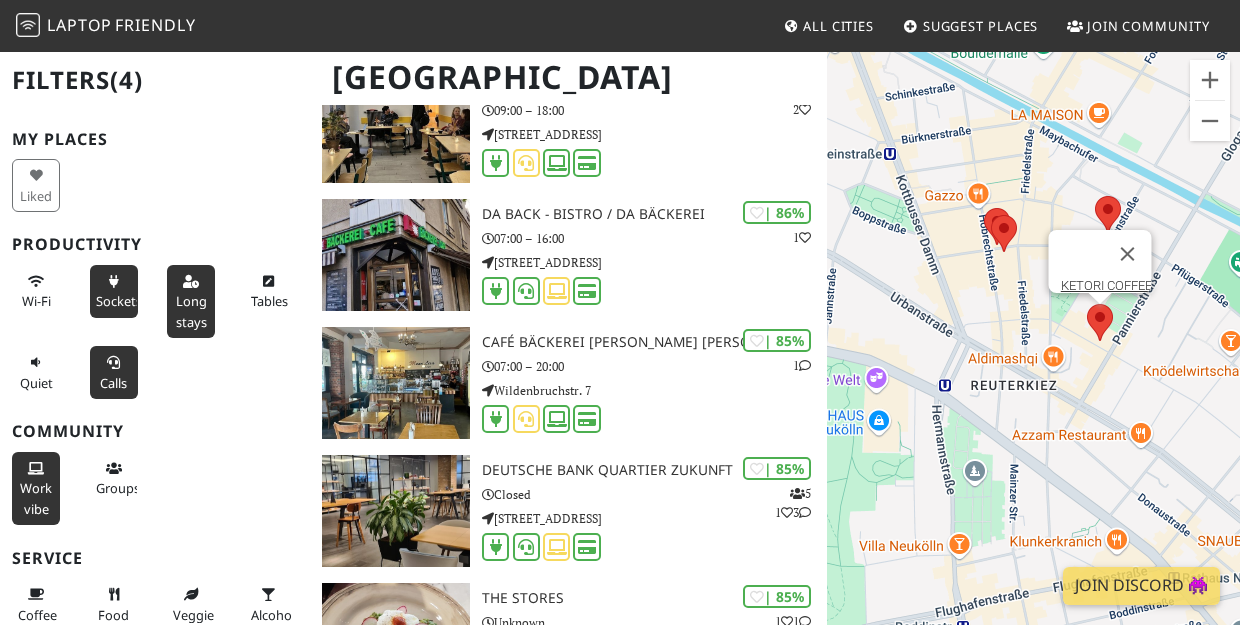 click on "Long stays" at bounding box center (191, 301) 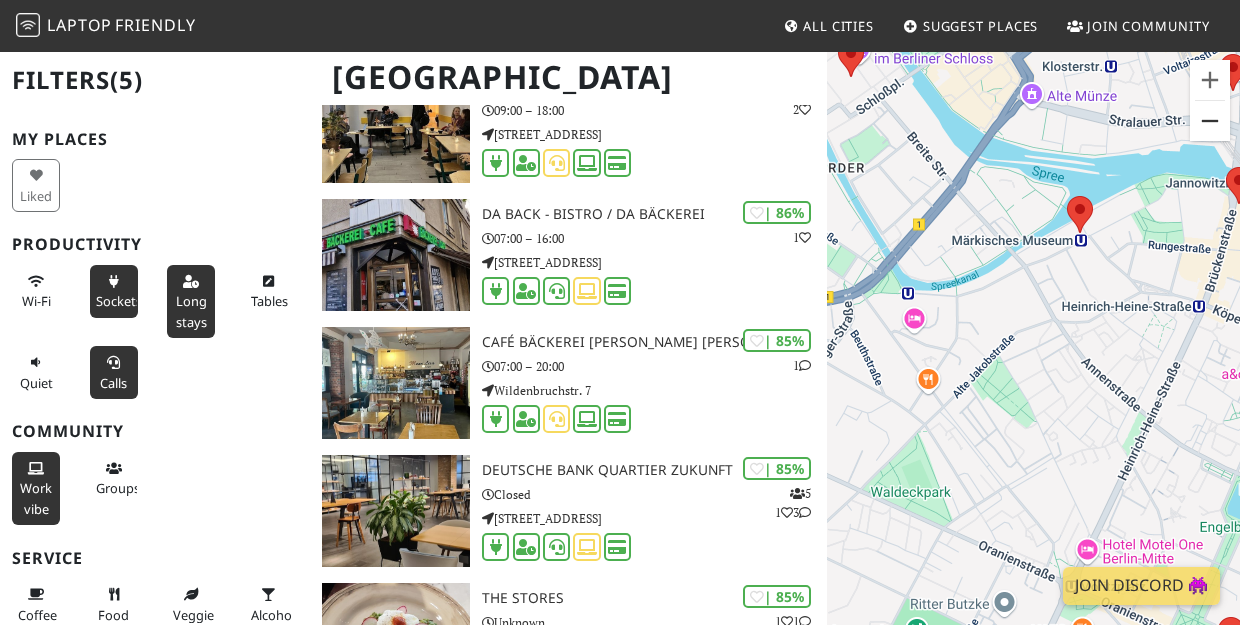 click at bounding box center [1210, 121] 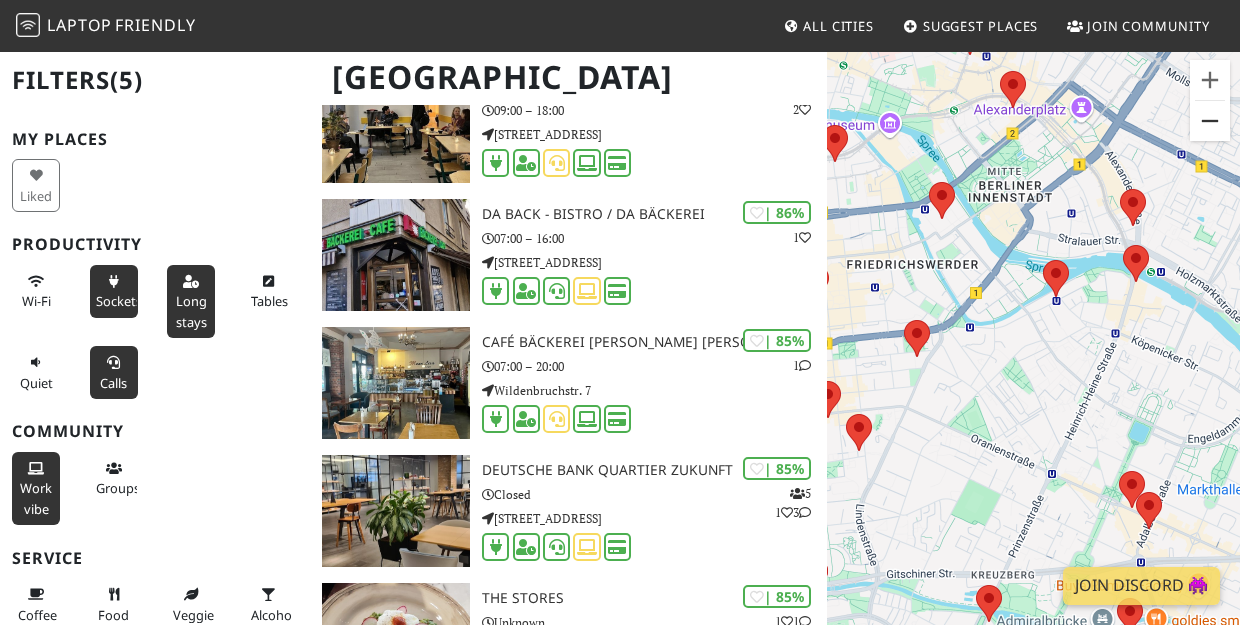 click at bounding box center (1210, 121) 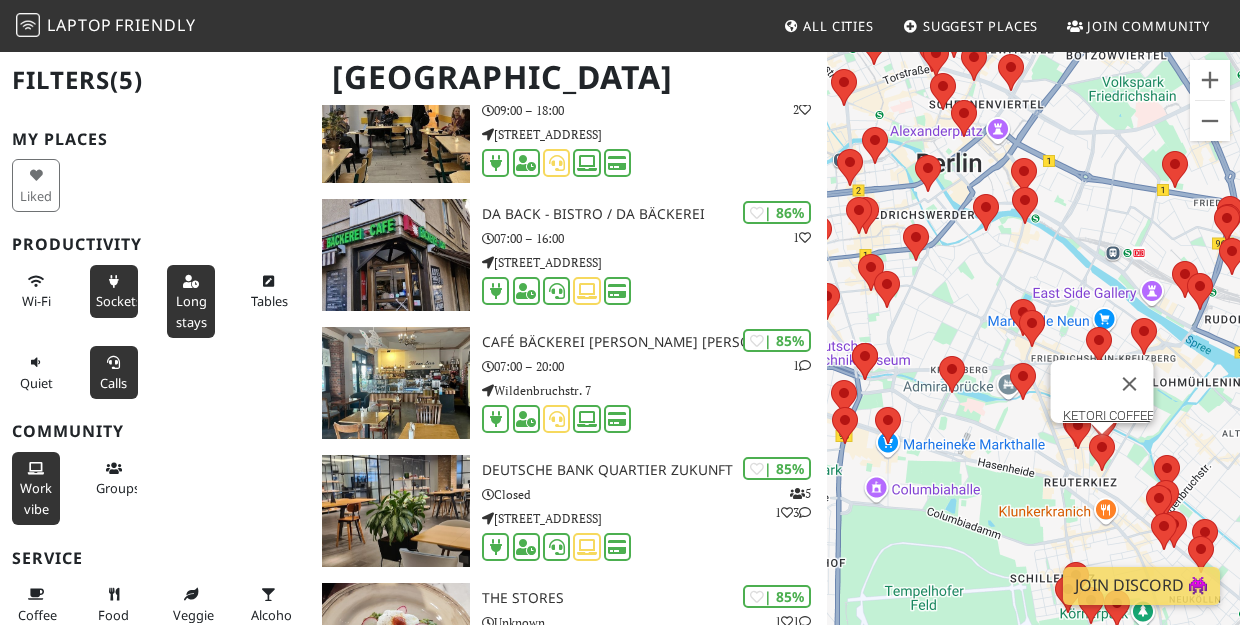 drag, startPoint x: 1034, startPoint y: 411, endPoint x: 973, endPoint y: 311, distance: 117.13667 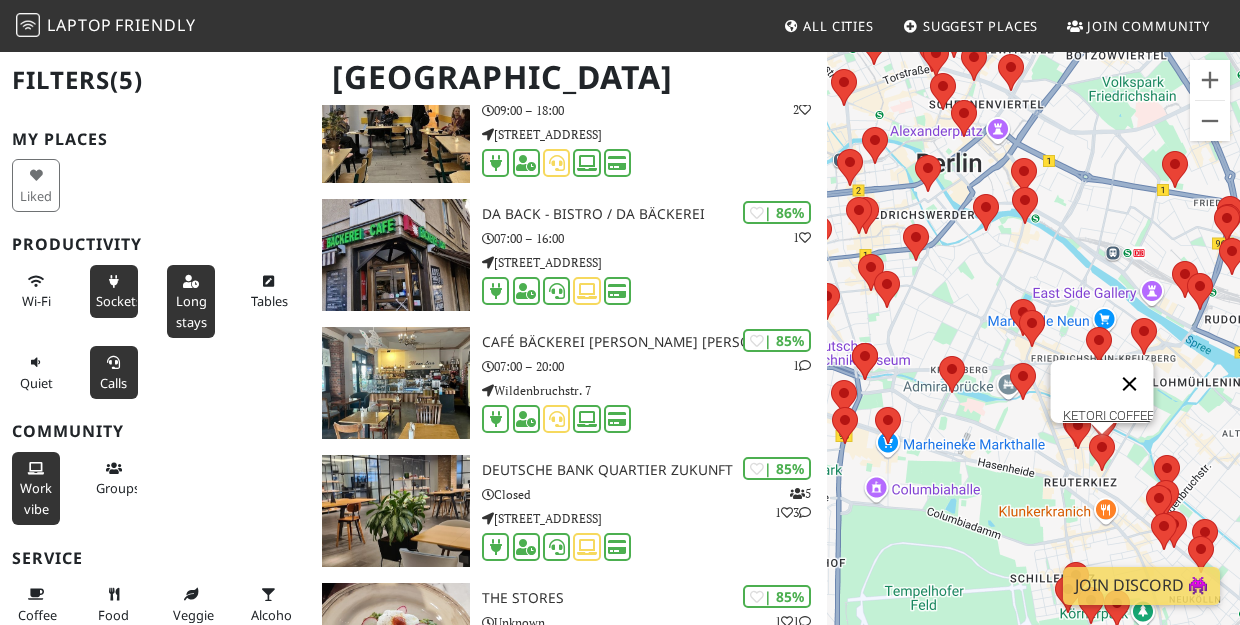 click at bounding box center (1130, 384) 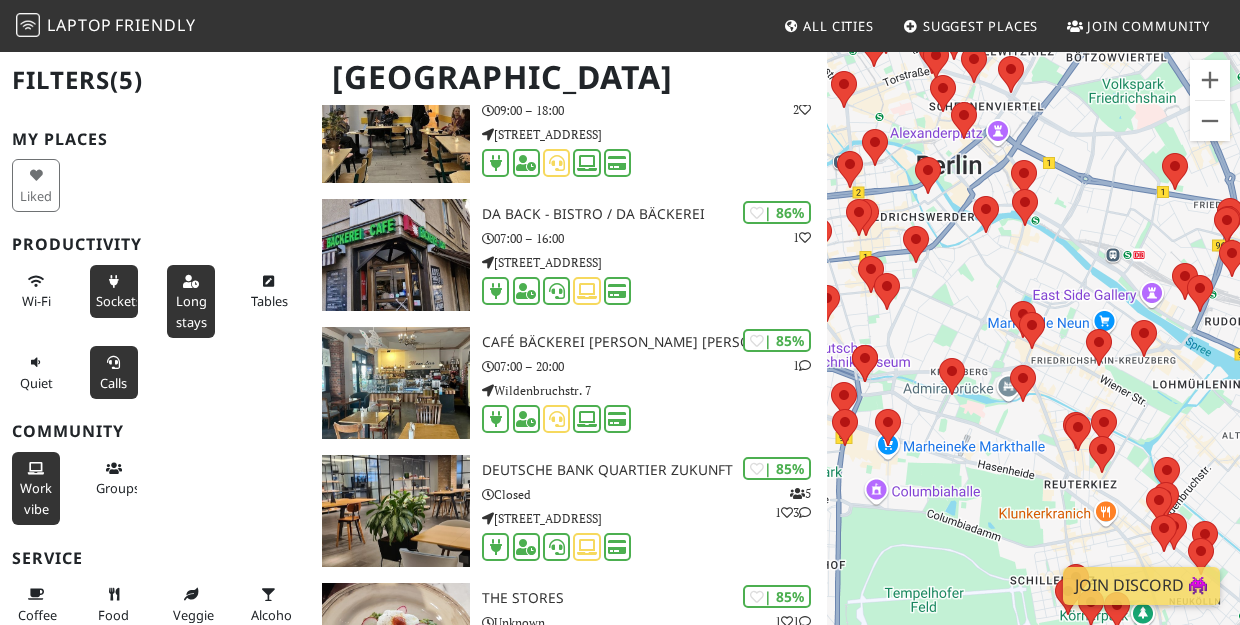 click on "Work vibe" at bounding box center (36, 498) 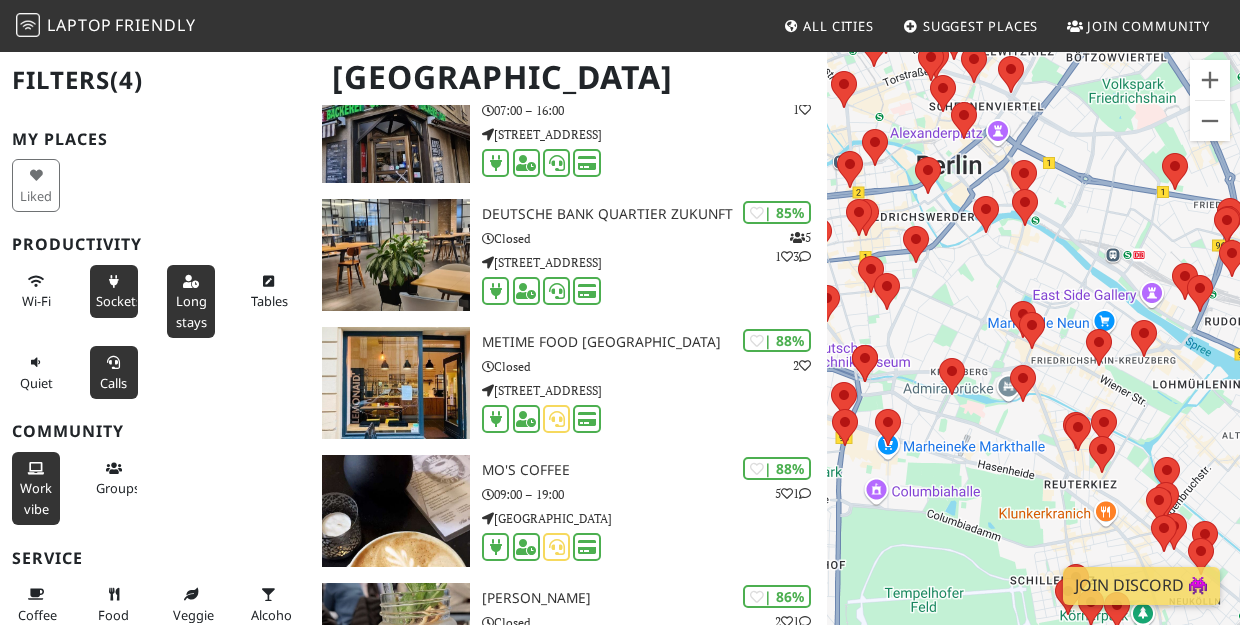 click on "Work vibe" at bounding box center (36, 498) 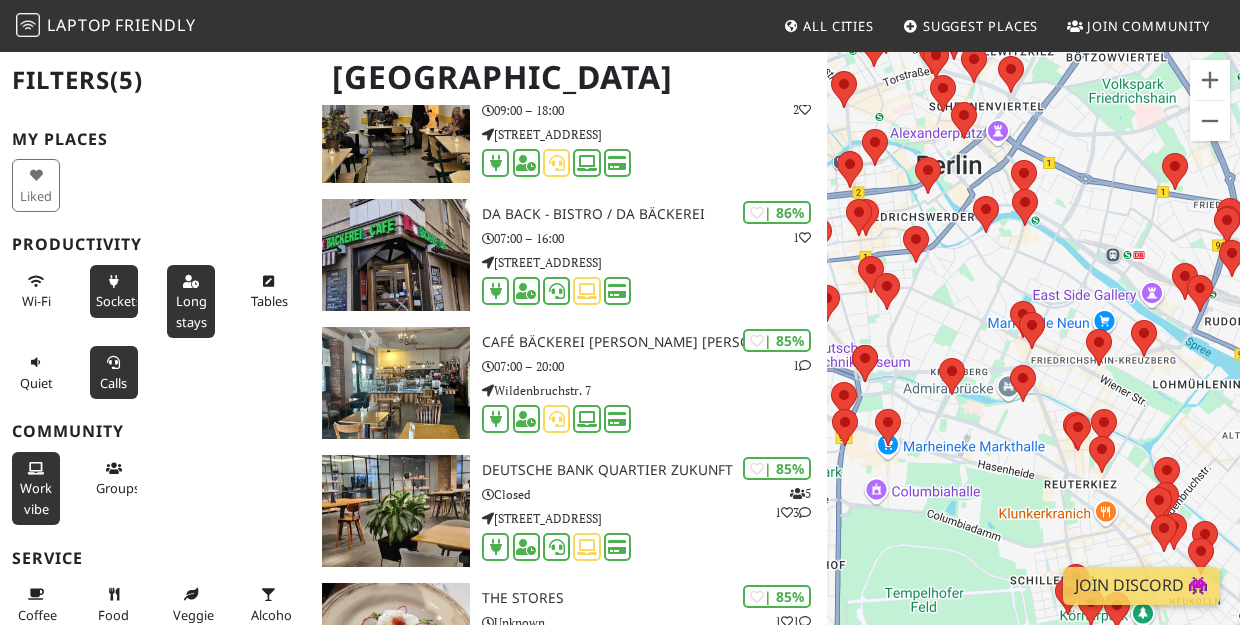 click on "Work vibe" at bounding box center (36, 498) 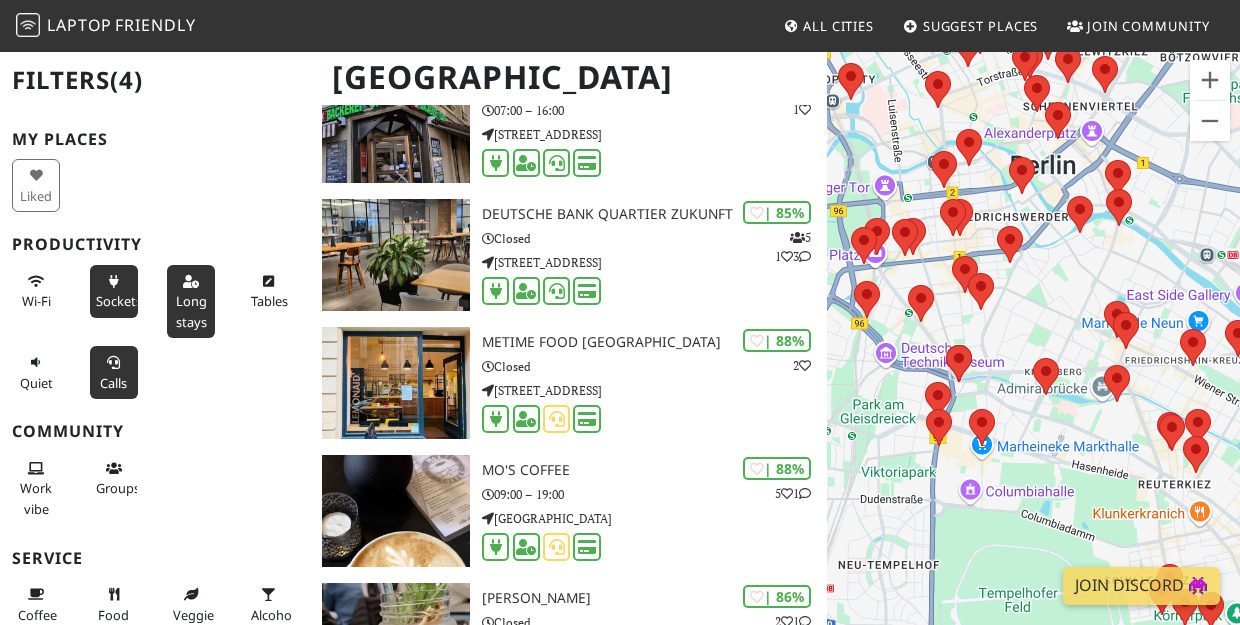 click on "Naviger ved at trykke på piletasterne." at bounding box center (1033, 362) 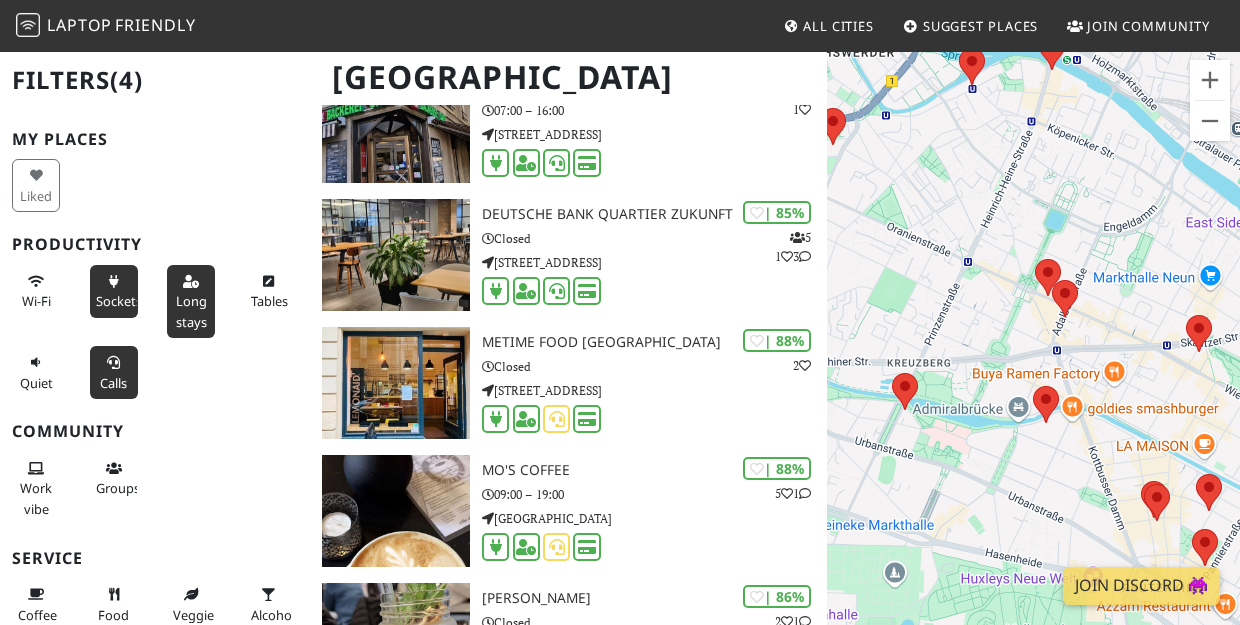 drag, startPoint x: 1086, startPoint y: 326, endPoint x: 954, endPoint y: 244, distance: 155.39627 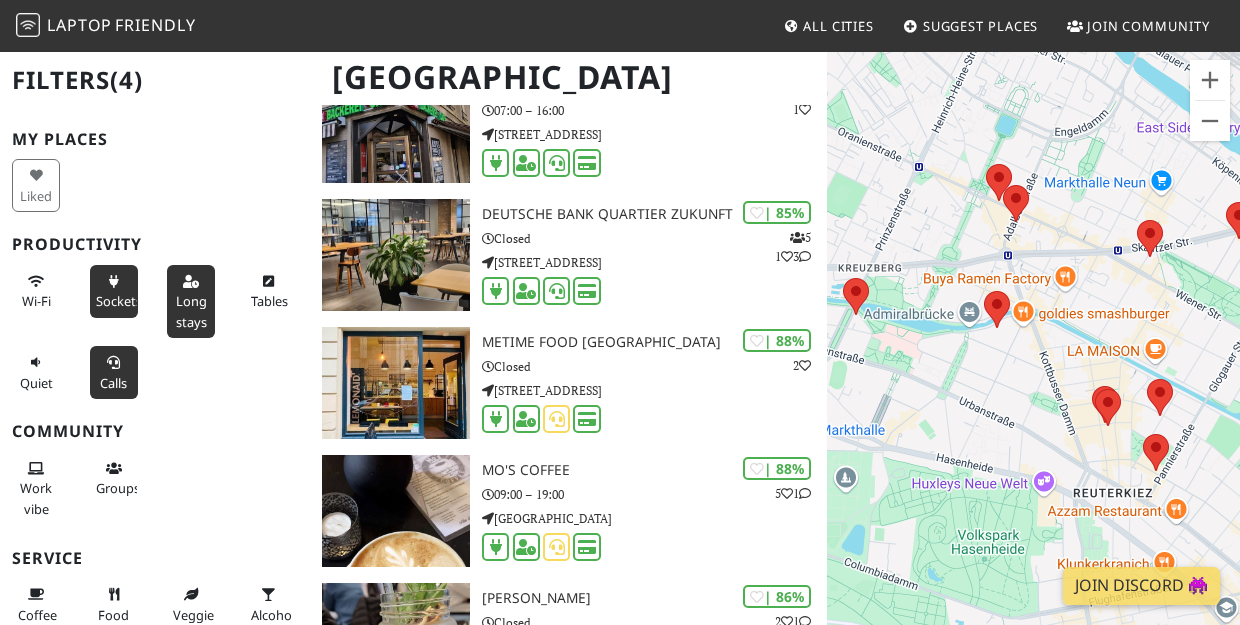 drag, startPoint x: 940, startPoint y: 292, endPoint x: 912, endPoint y: 214, distance: 82.8734 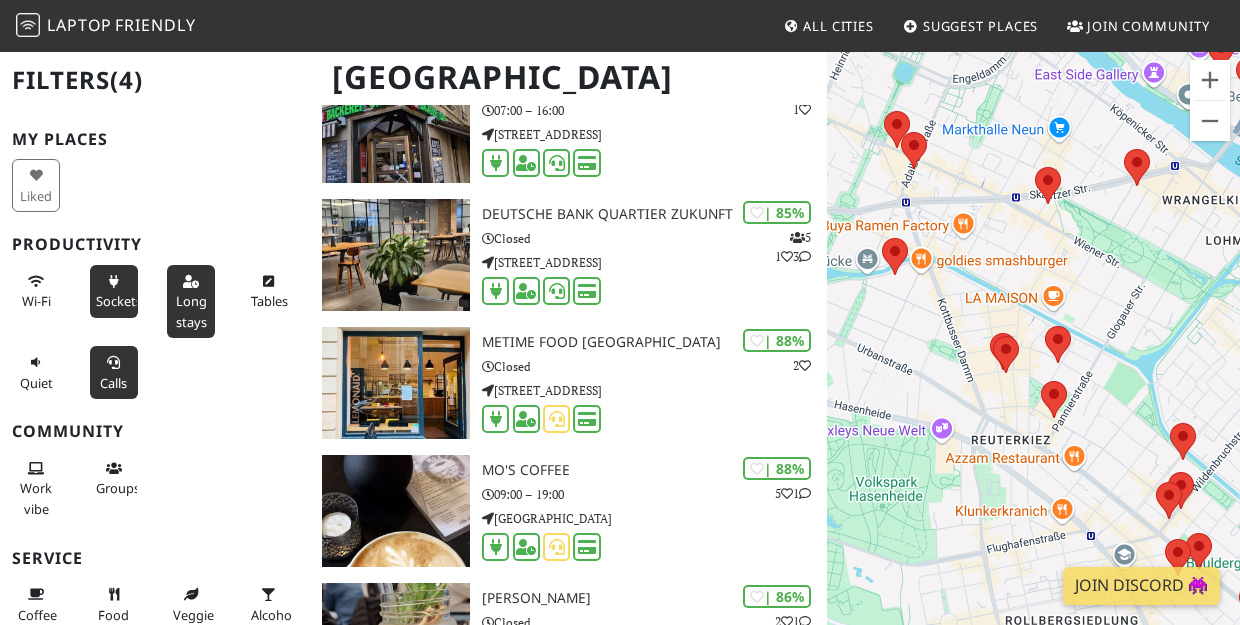 drag, startPoint x: 1020, startPoint y: 399, endPoint x: 917, endPoint y: 346, distance: 115.83609 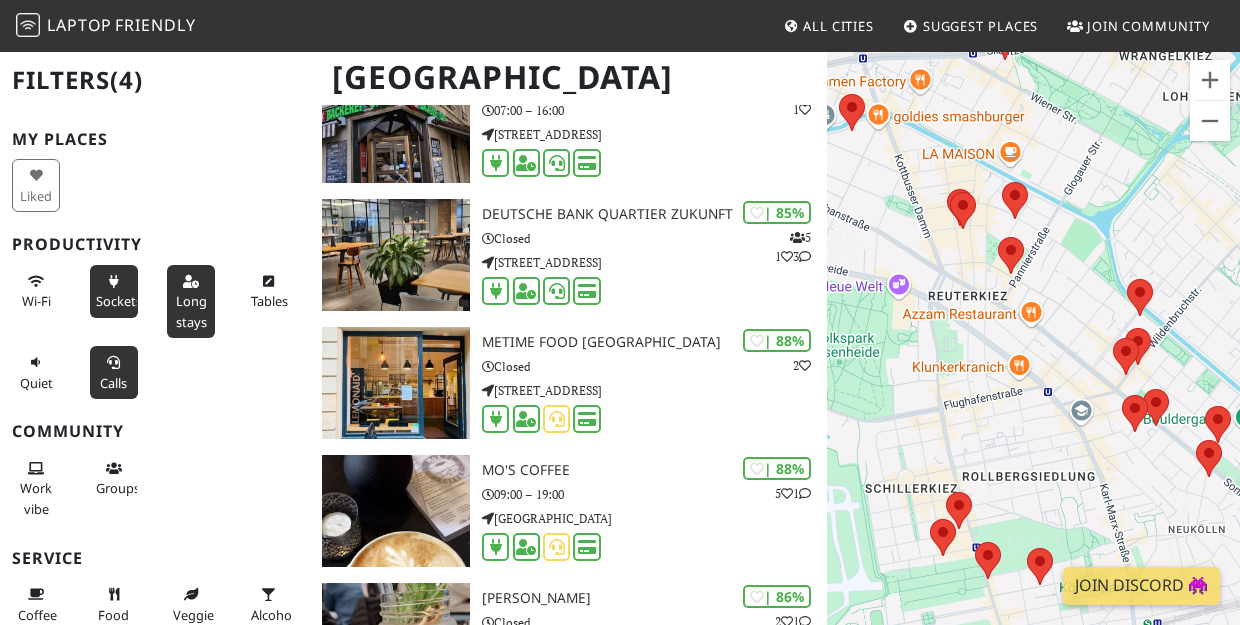 drag, startPoint x: 1005, startPoint y: 509, endPoint x: 903, endPoint y: 365, distance: 176.4653 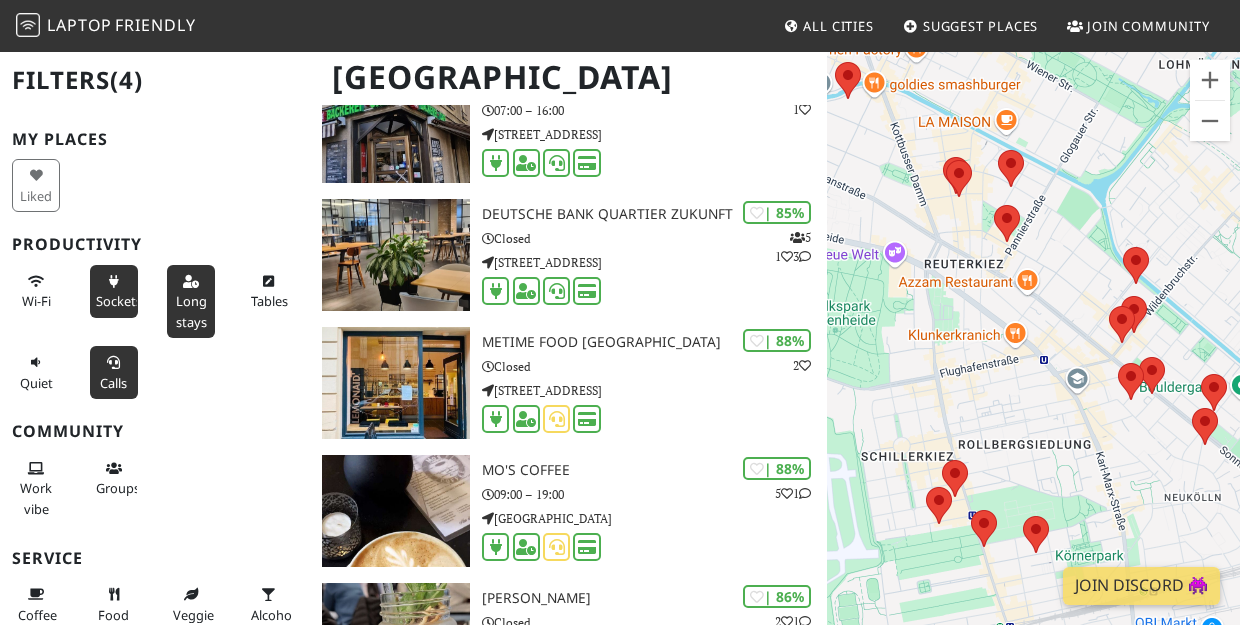 click on "Naviger ved at trykke på piletasterne." at bounding box center [1033, 362] 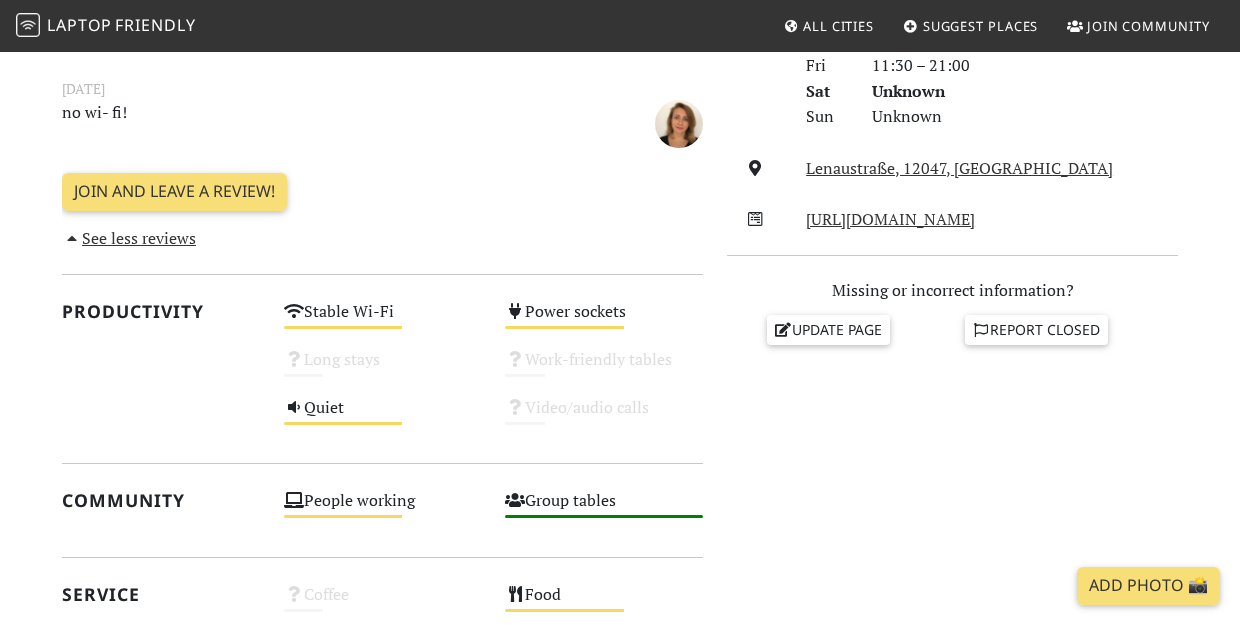 scroll, scrollTop: 672, scrollLeft: 0, axis: vertical 